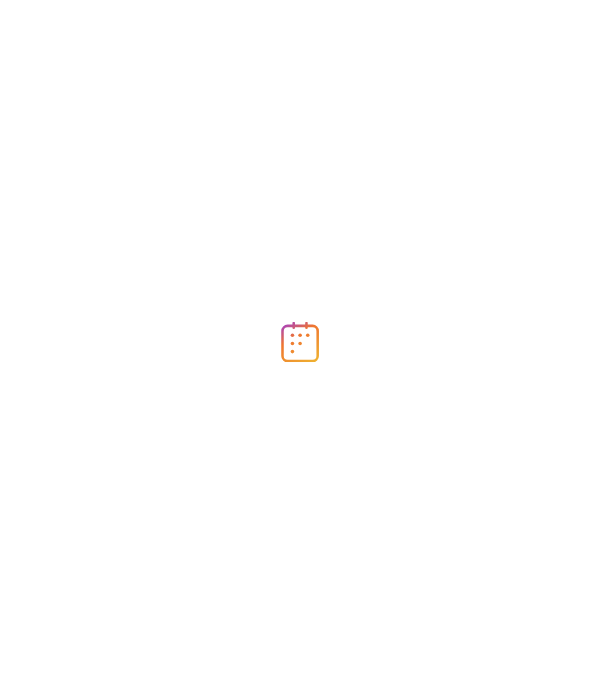scroll, scrollTop: 0, scrollLeft: 0, axis: both 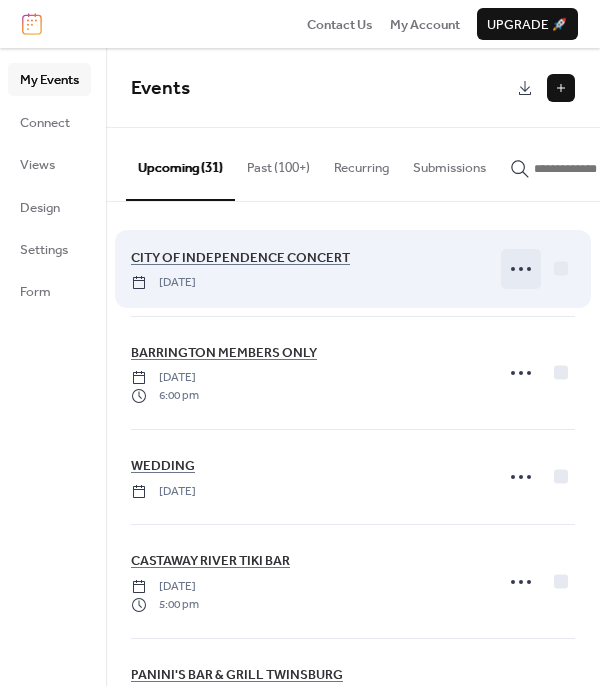 click 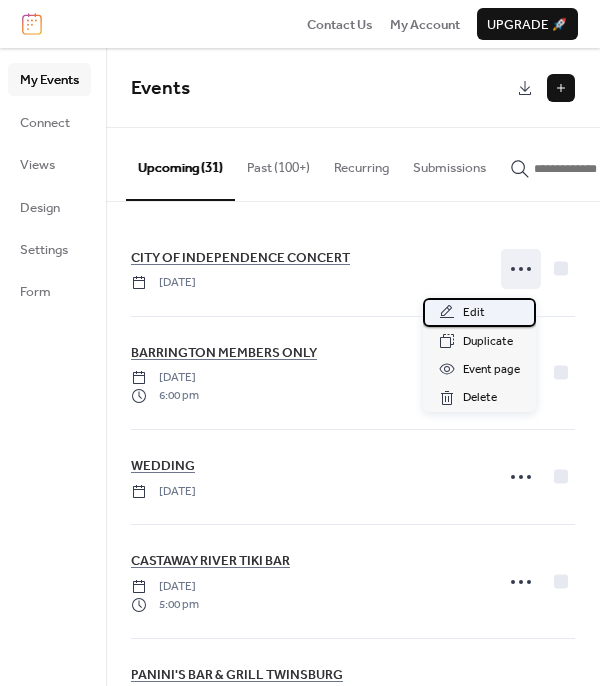 click on "Edit" at bounding box center [474, 313] 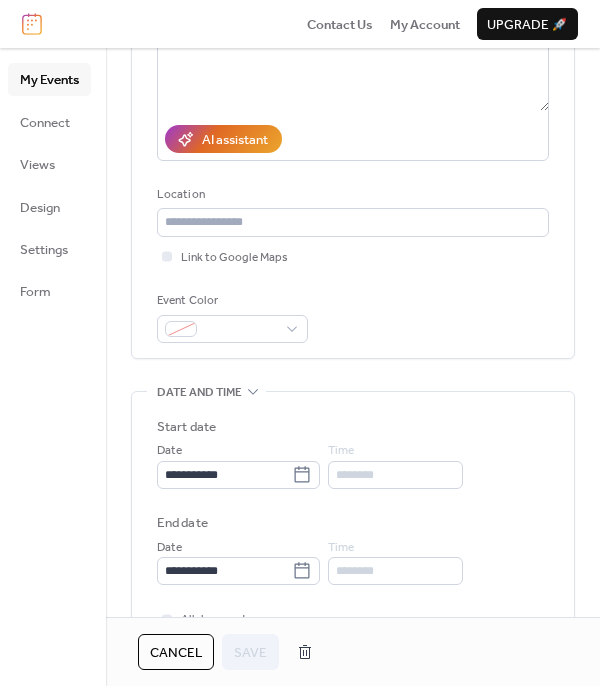 scroll, scrollTop: 300, scrollLeft: 0, axis: vertical 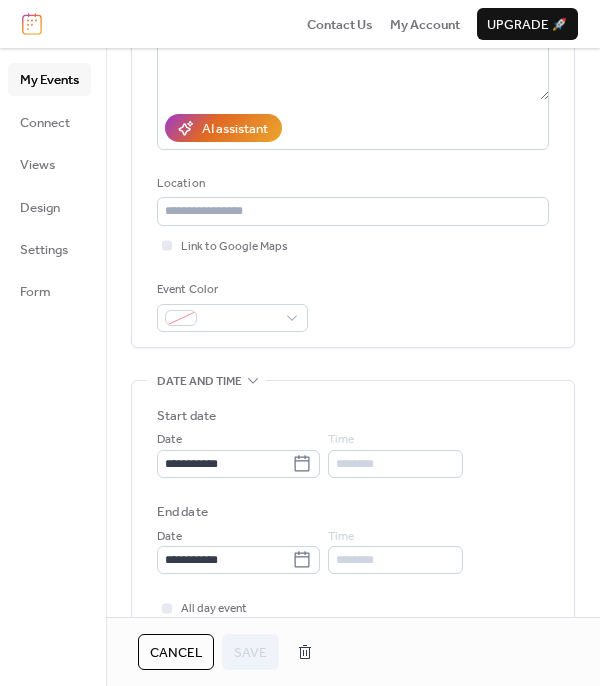 click on "********" at bounding box center (395, 464) 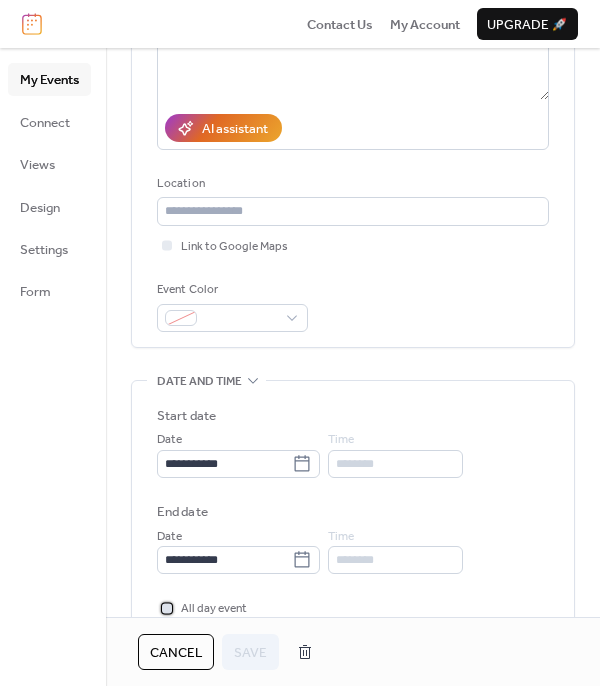 click 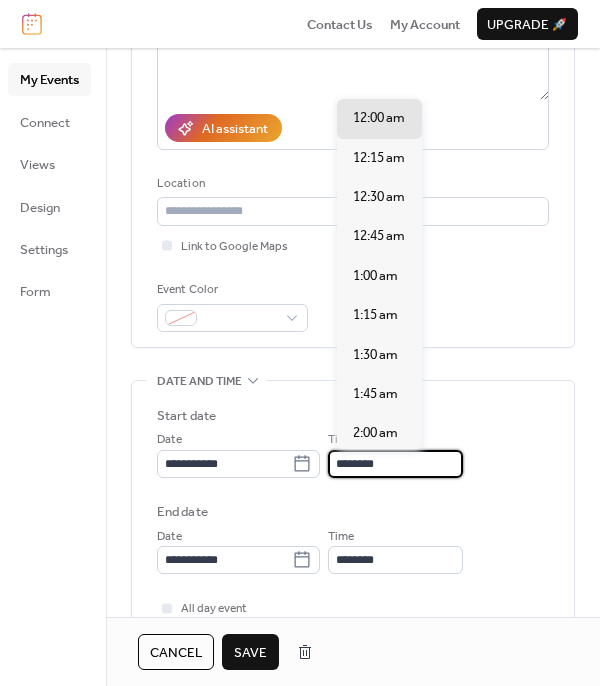 click on "********" at bounding box center [395, 464] 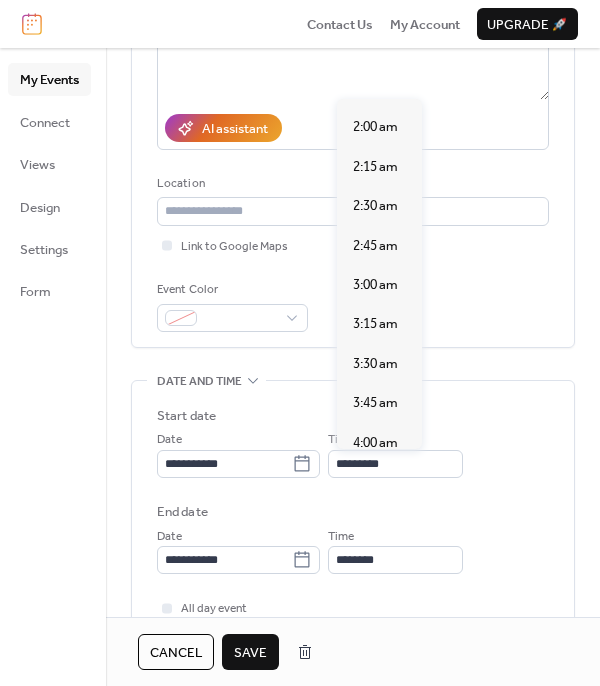 scroll, scrollTop: 613, scrollLeft: 0, axis: vertical 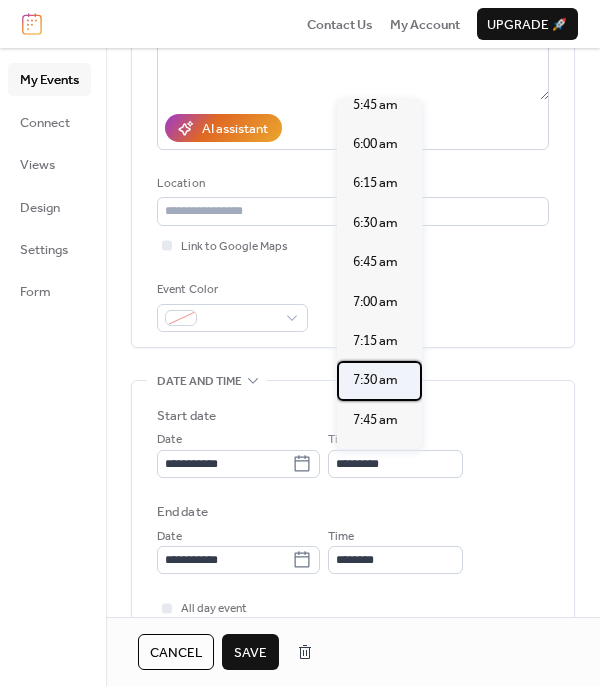 click on "7:30 am" at bounding box center (379, 380) 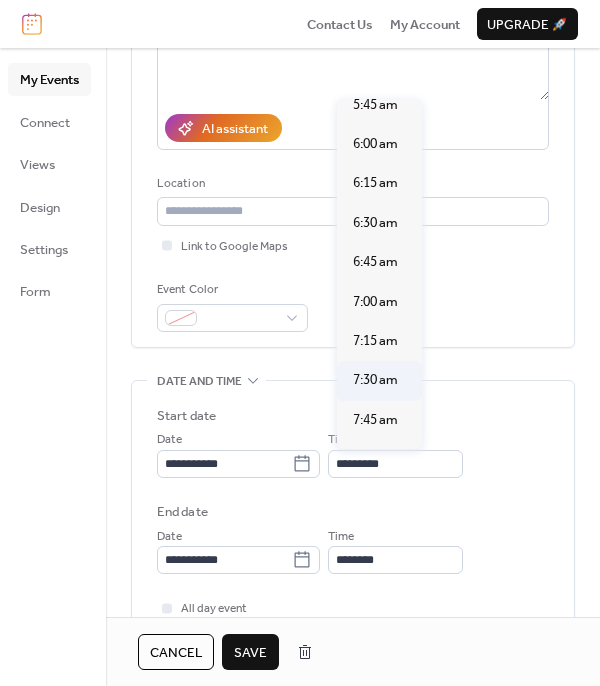 type on "*******" 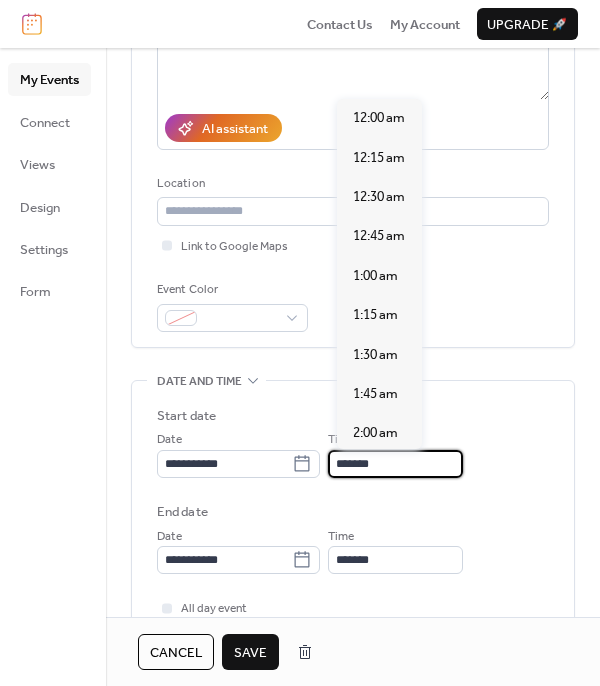 click on "*******" at bounding box center (395, 464) 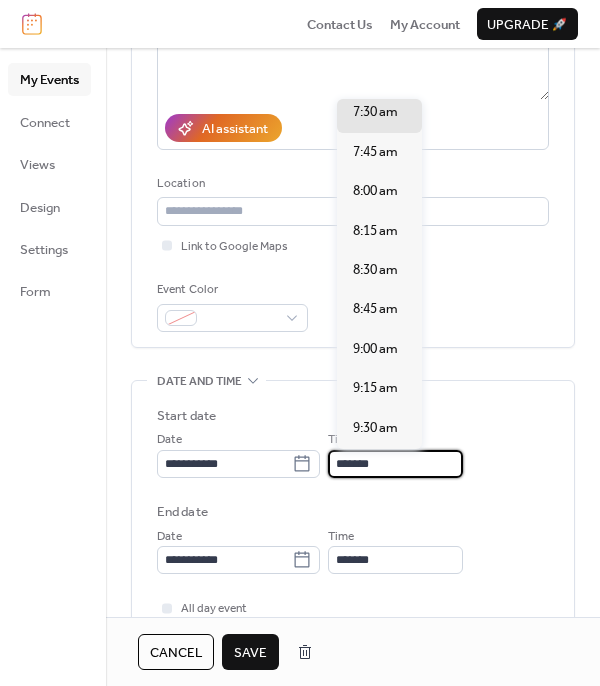 drag, startPoint x: 396, startPoint y: 469, endPoint x: 368, endPoint y: 462, distance: 28.86174 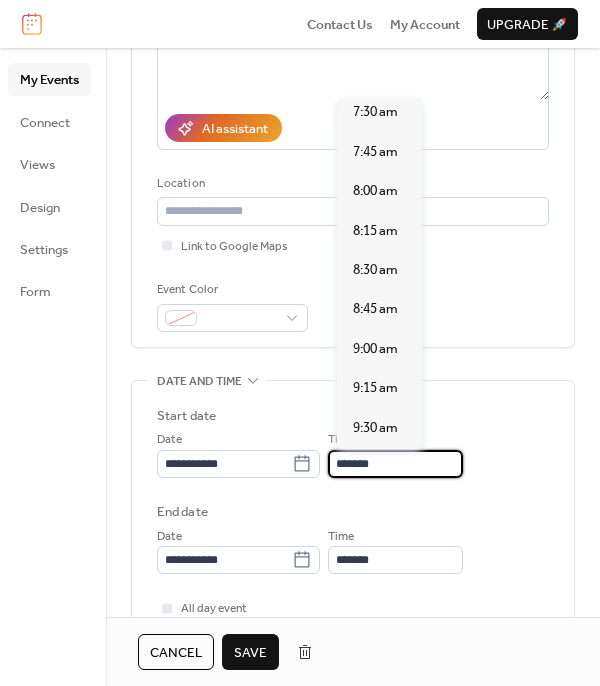 click on "**********" at bounding box center [353, 490] 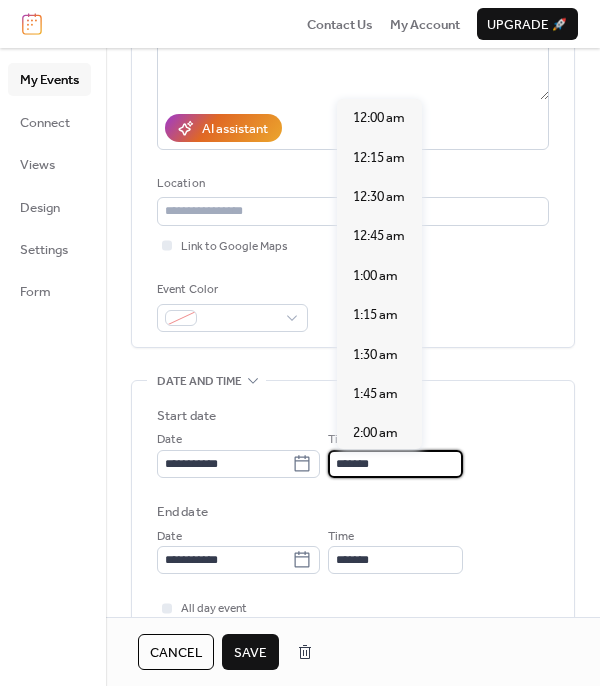 scroll, scrollTop: 1188, scrollLeft: 0, axis: vertical 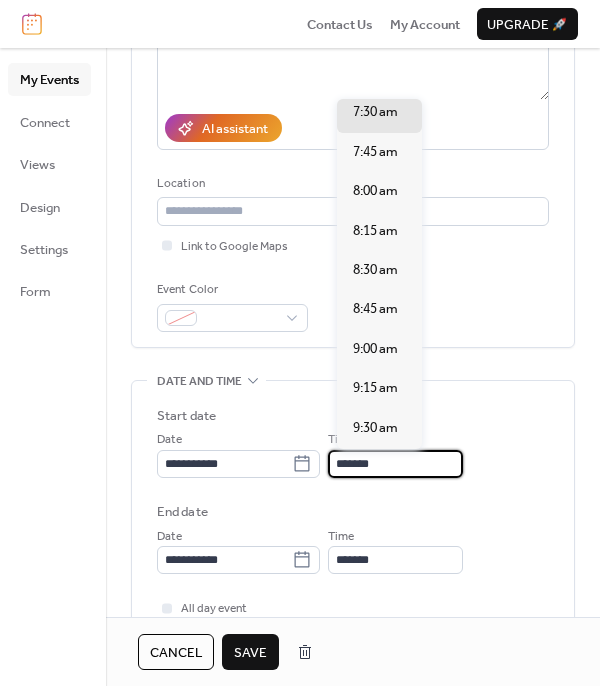 click on "*******" at bounding box center (395, 464) 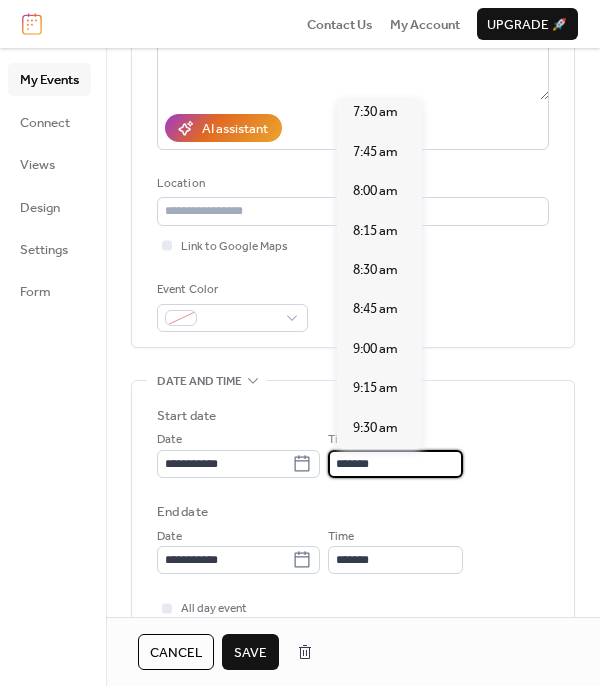 scroll, scrollTop: 1108, scrollLeft: 0, axis: vertical 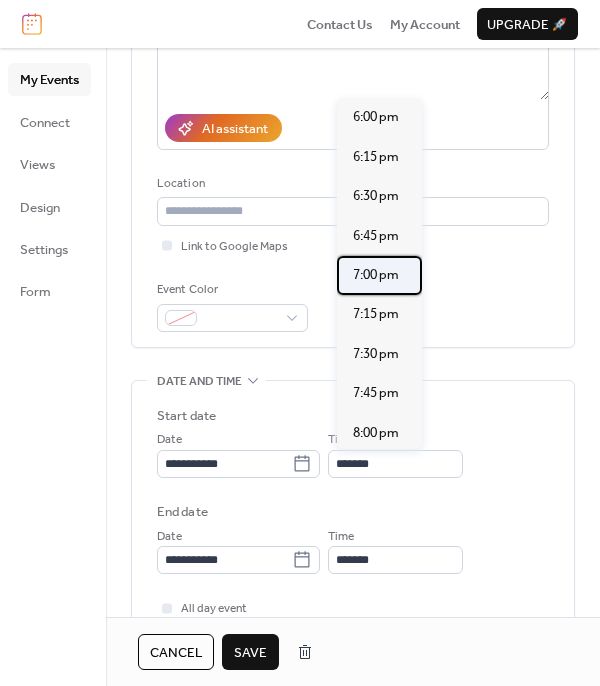 click on "7:00 pm" at bounding box center (376, 275) 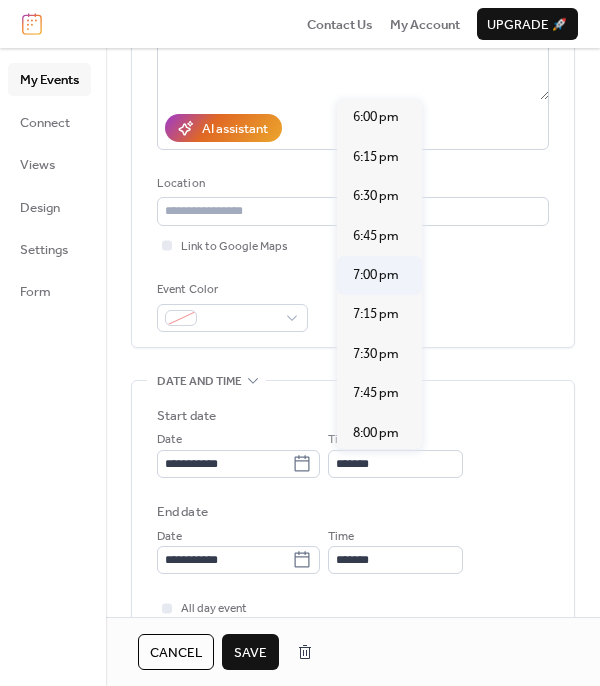 type on "*******" 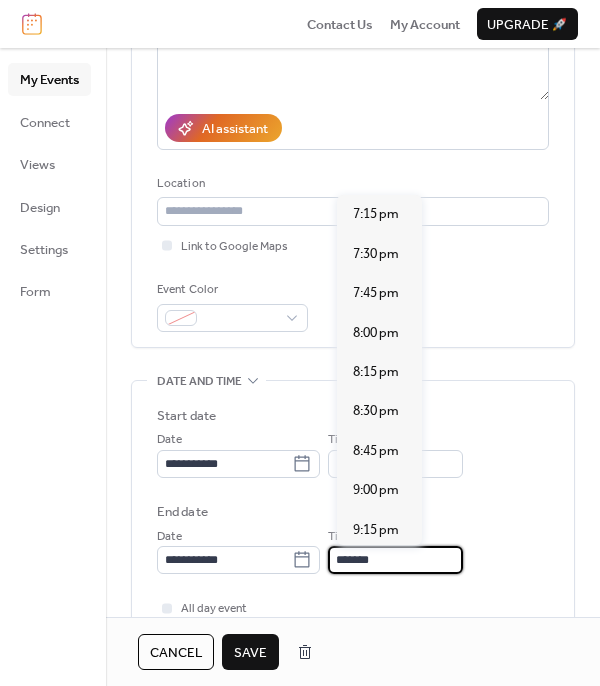 drag, startPoint x: 366, startPoint y: 553, endPoint x: 342, endPoint y: 553, distance: 24 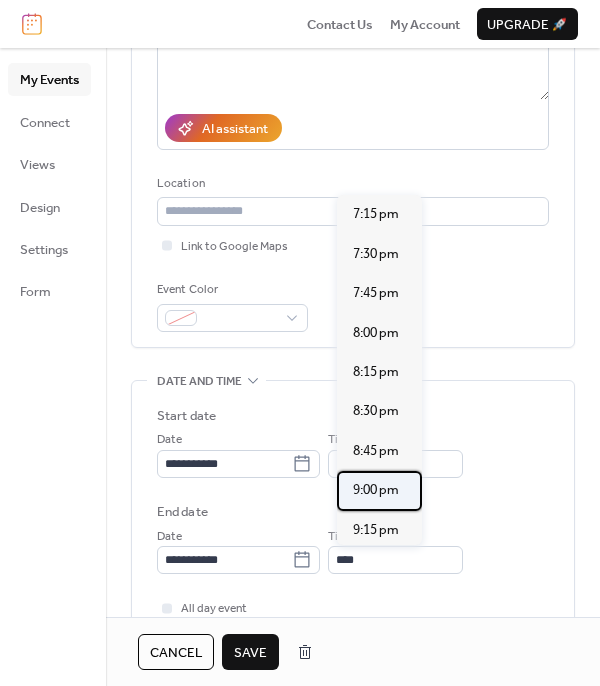 click on "9:00 pm" at bounding box center (376, 490) 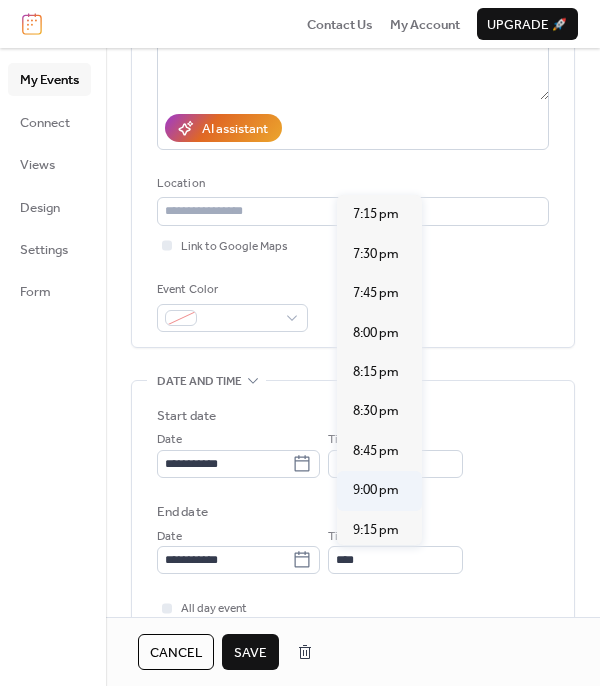 type on "*******" 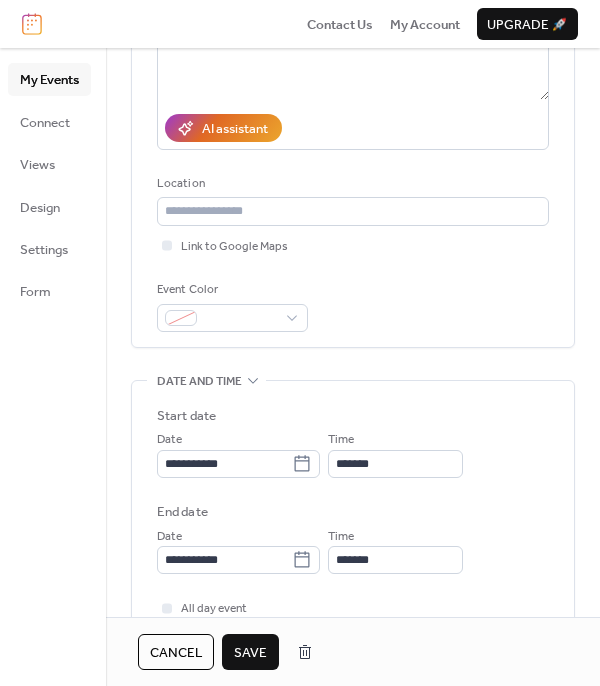 click on "Save" at bounding box center (250, 653) 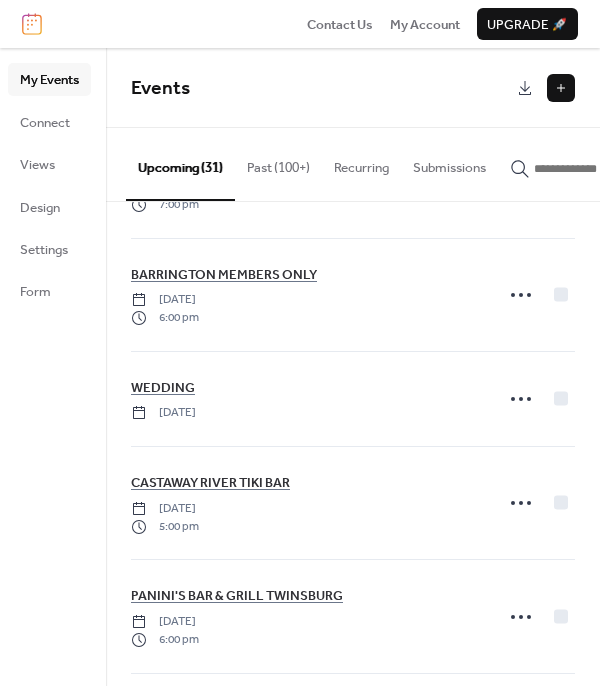 scroll, scrollTop: 103, scrollLeft: 0, axis: vertical 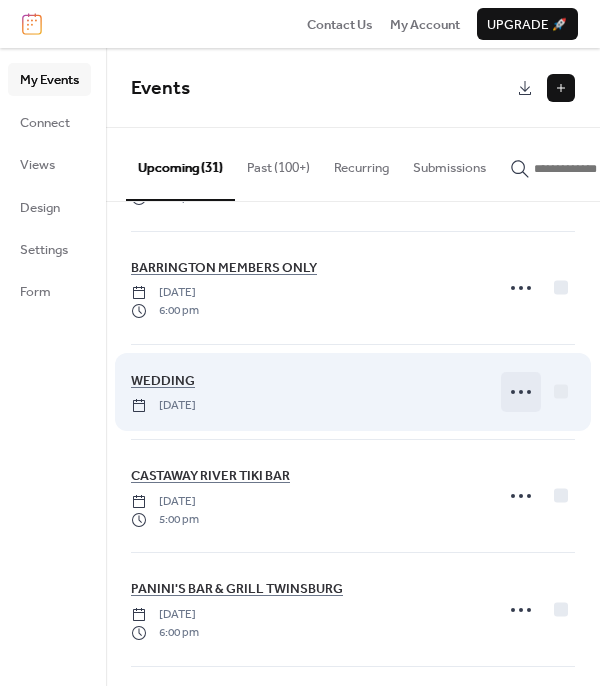 click 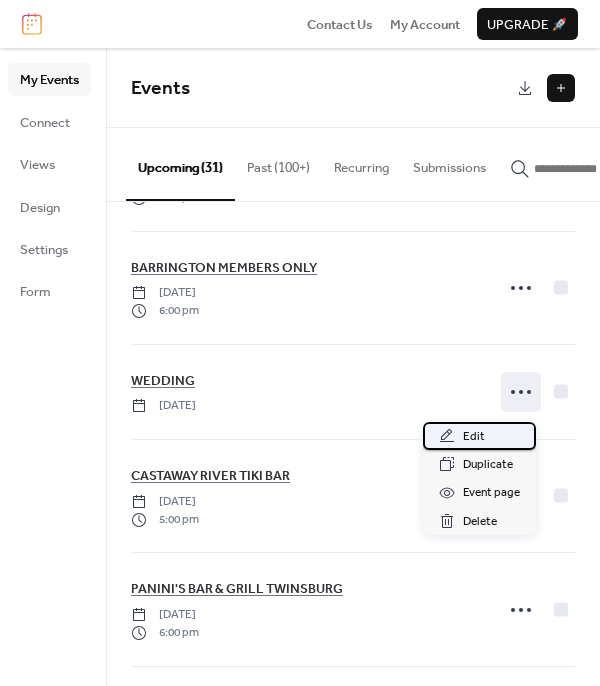 click on "Edit" at bounding box center (474, 437) 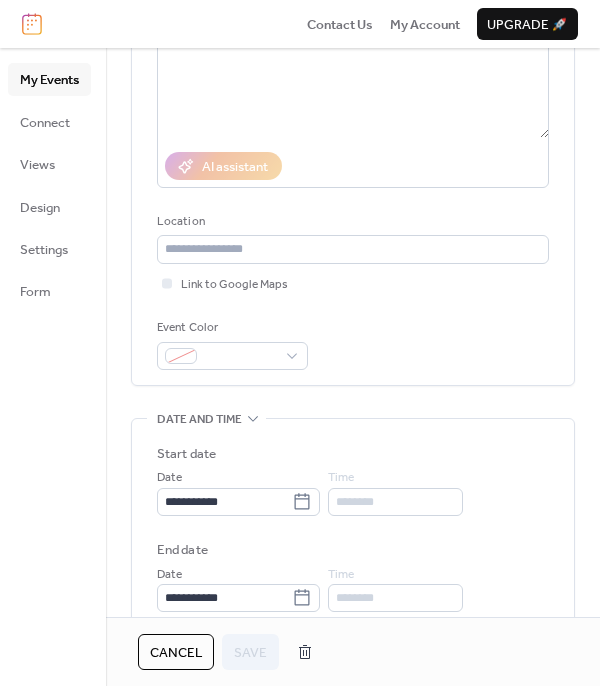 scroll, scrollTop: 264, scrollLeft: 0, axis: vertical 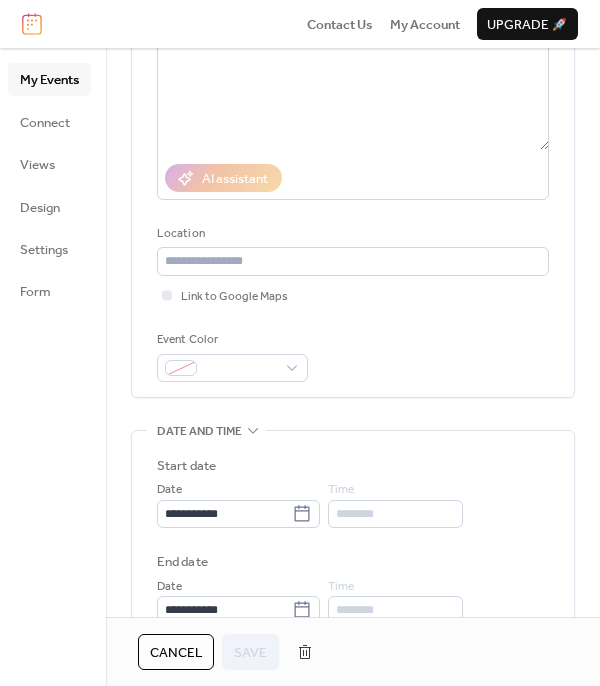 click on "********" at bounding box center [395, 514] 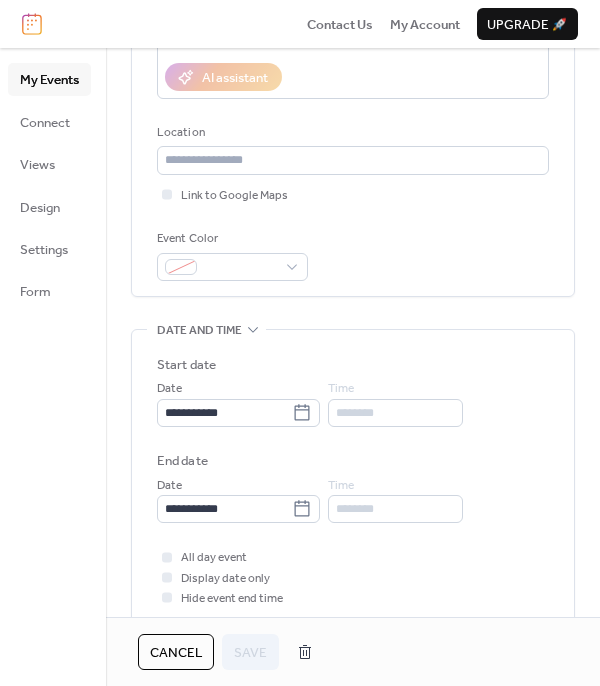 scroll, scrollTop: 354, scrollLeft: 0, axis: vertical 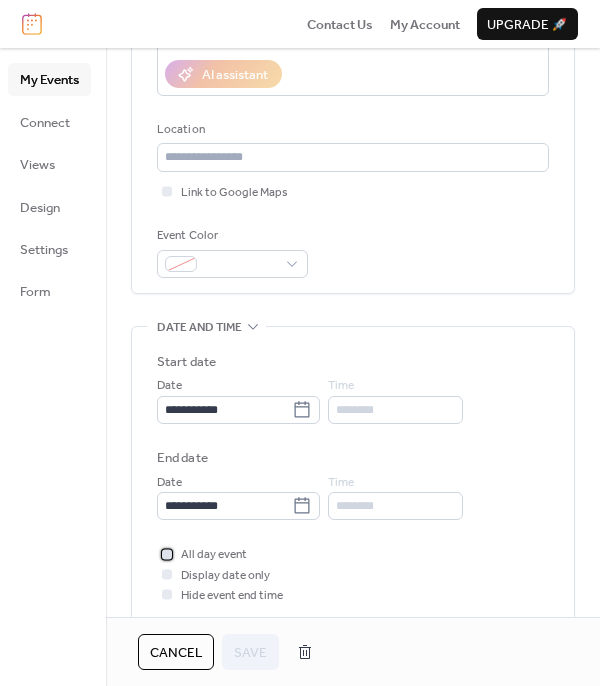 click 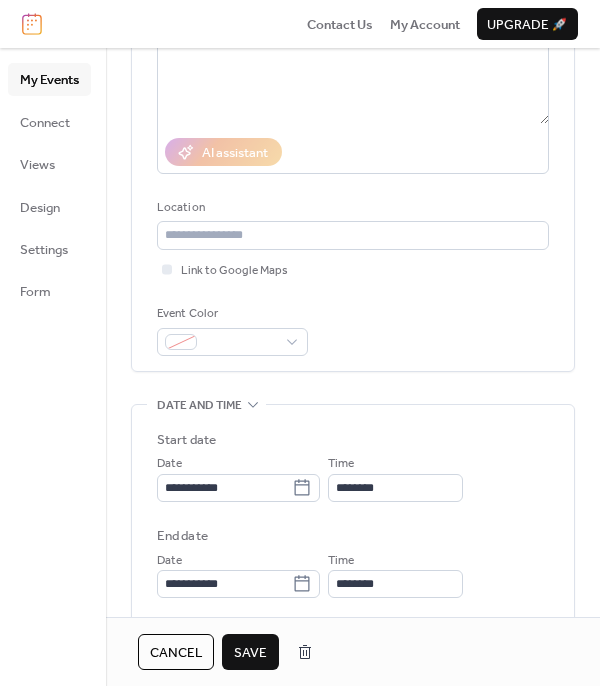 scroll, scrollTop: 277, scrollLeft: 0, axis: vertical 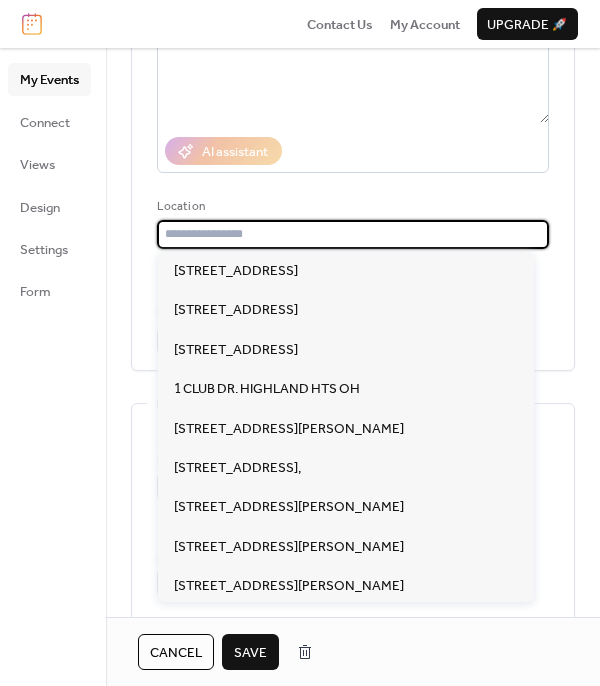 click at bounding box center (353, 234) 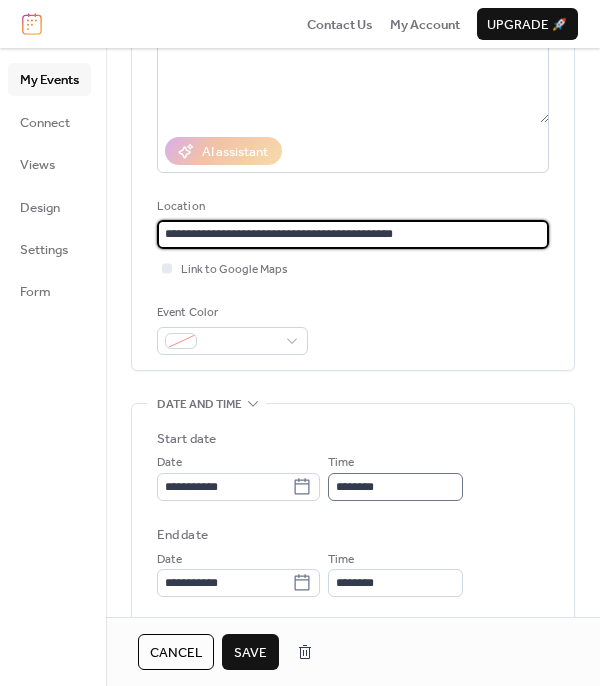 type on "**********" 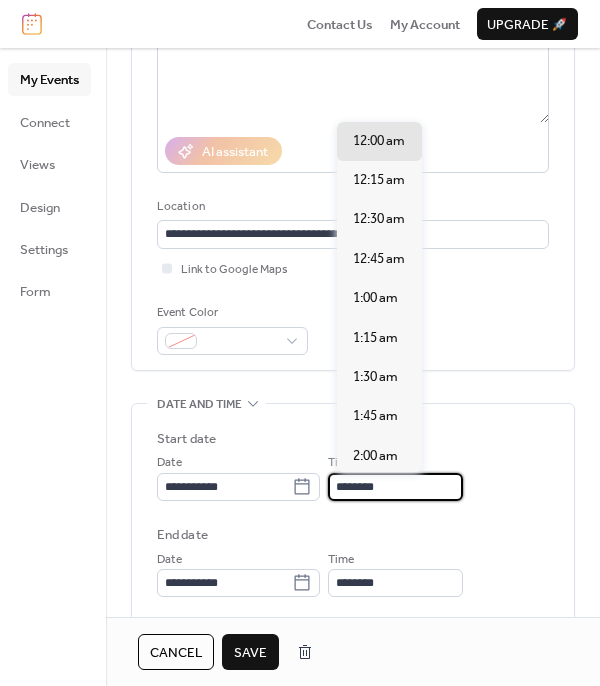 click on "********" at bounding box center [395, 487] 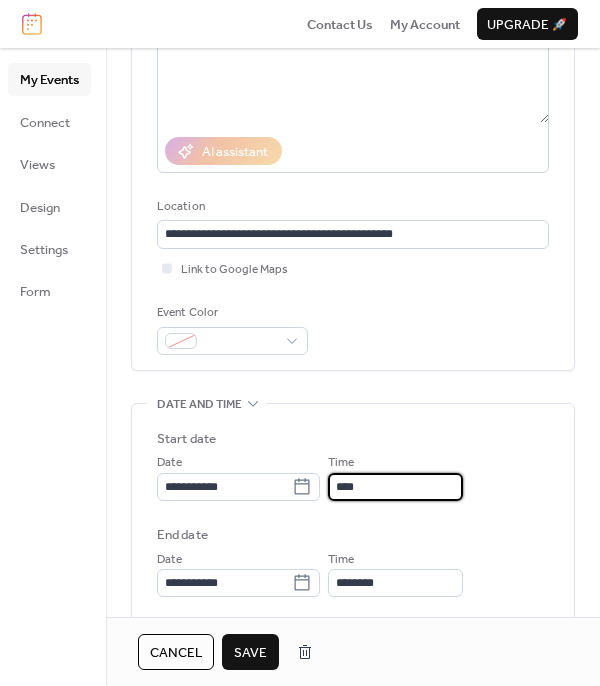click on "****" at bounding box center (395, 487) 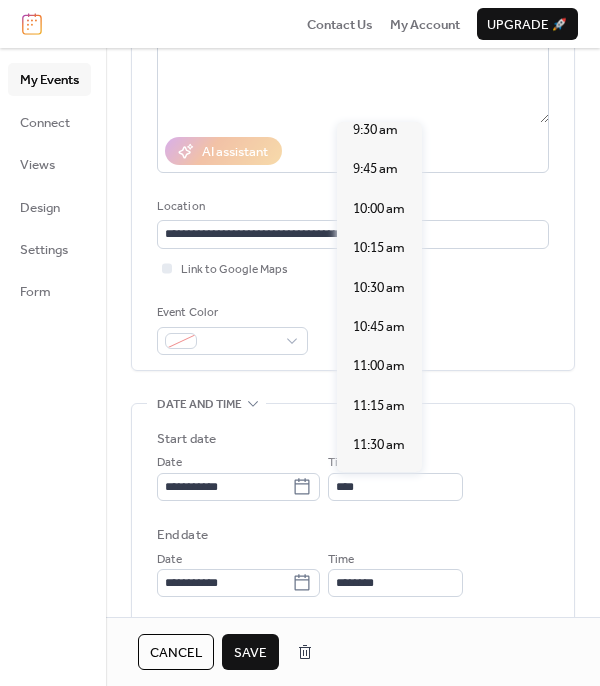 scroll, scrollTop: 1526, scrollLeft: 0, axis: vertical 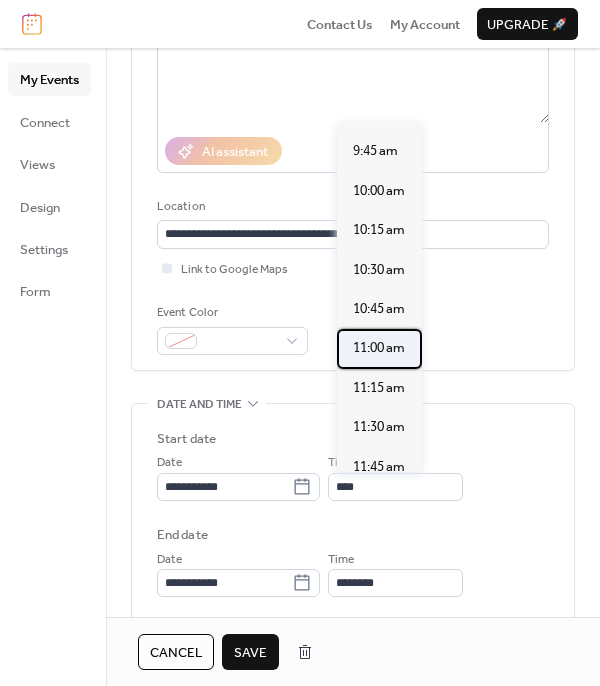 click on "11:00 am" at bounding box center (379, 348) 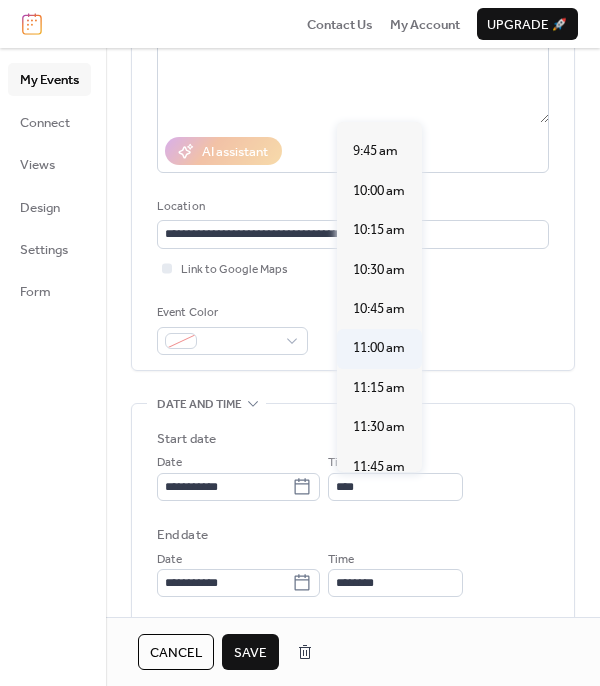 type on "********" 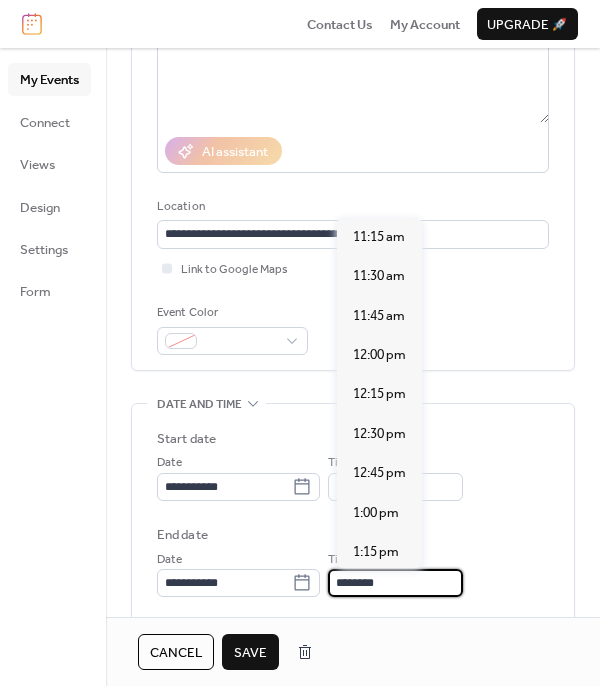 click on "********" at bounding box center [395, 583] 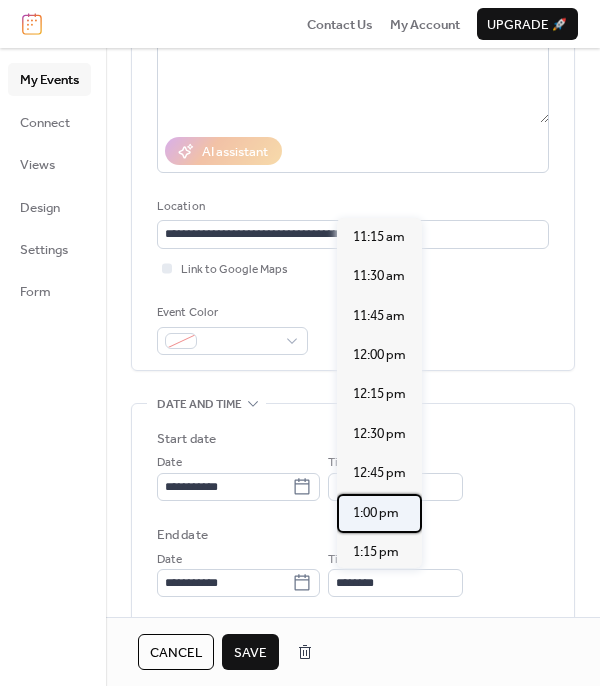 click on "1:00 pm" at bounding box center [379, 513] 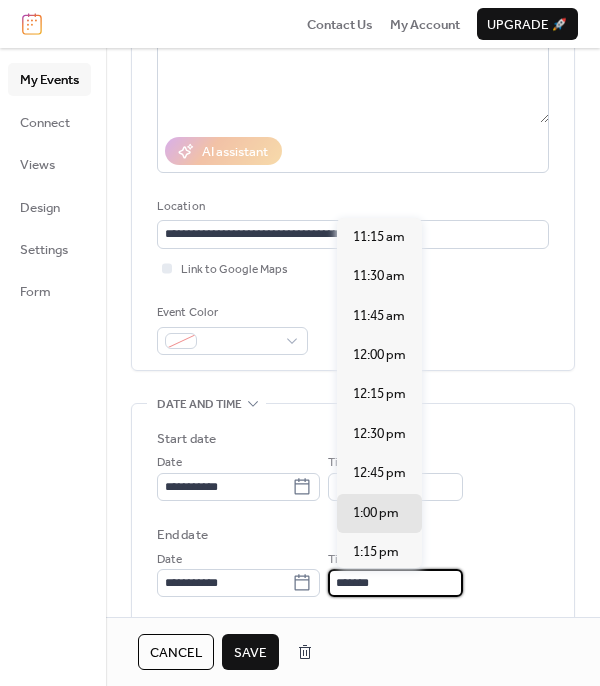 click on "*******" at bounding box center (395, 583) 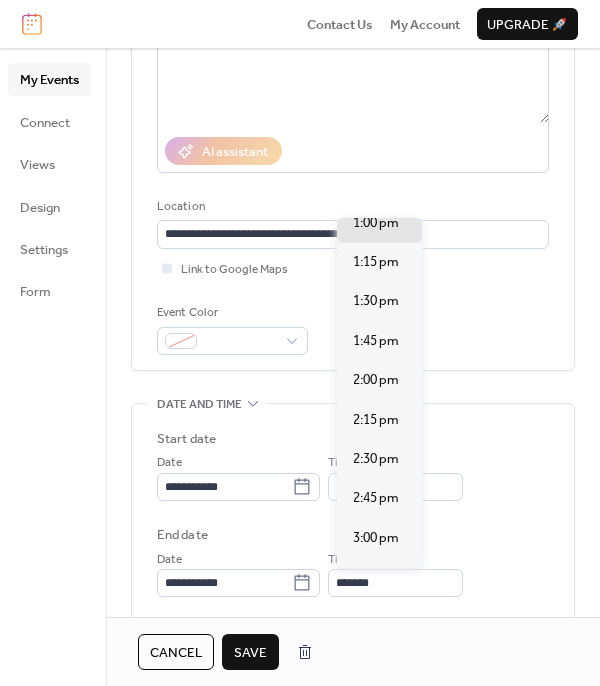 scroll, scrollTop: 306, scrollLeft: 0, axis: vertical 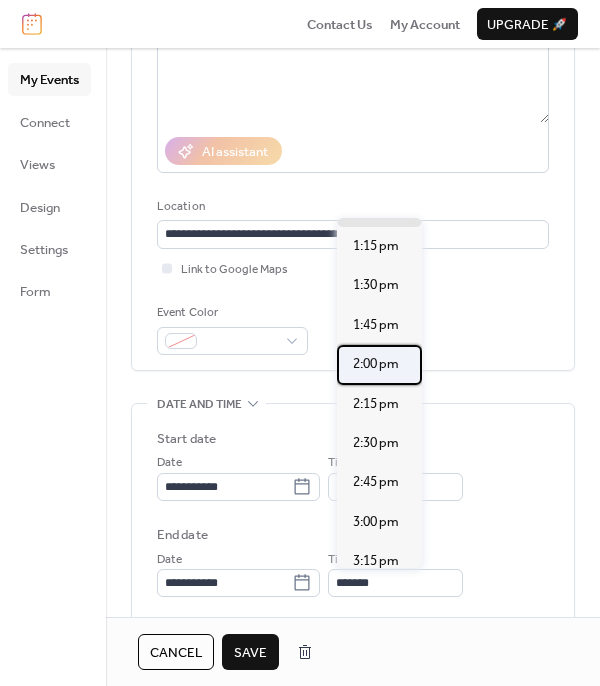 click on "2:00 pm" at bounding box center [376, 364] 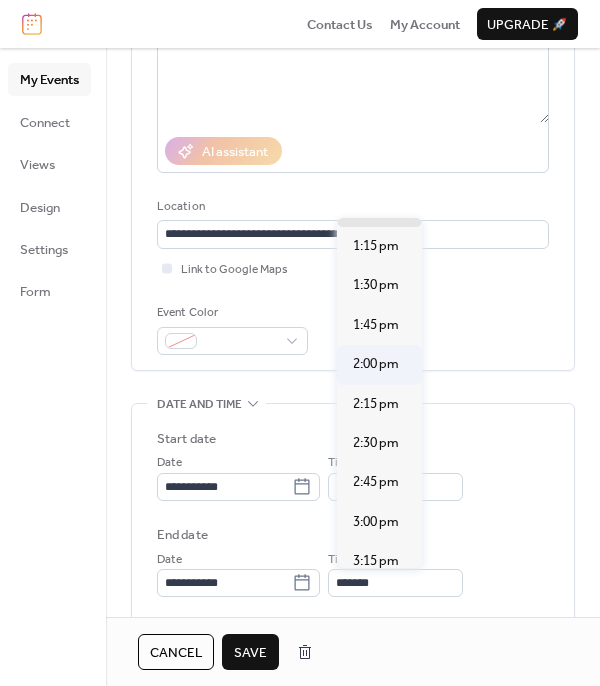 type on "*******" 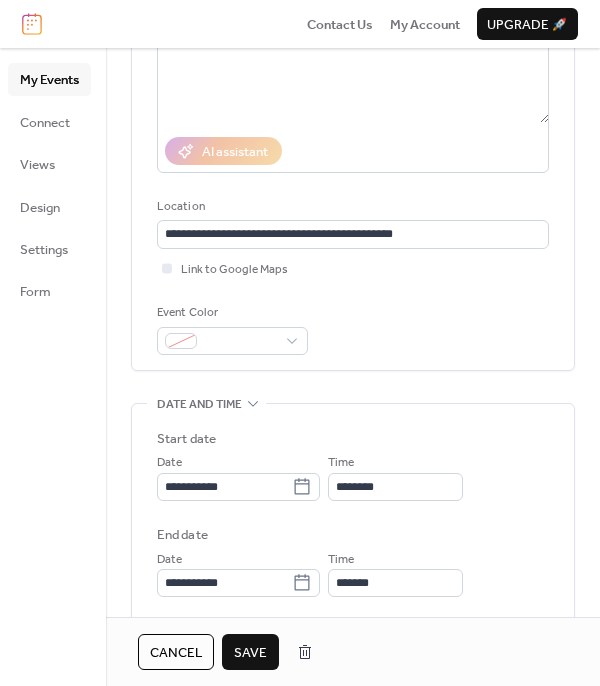 click on "Save" at bounding box center [250, 653] 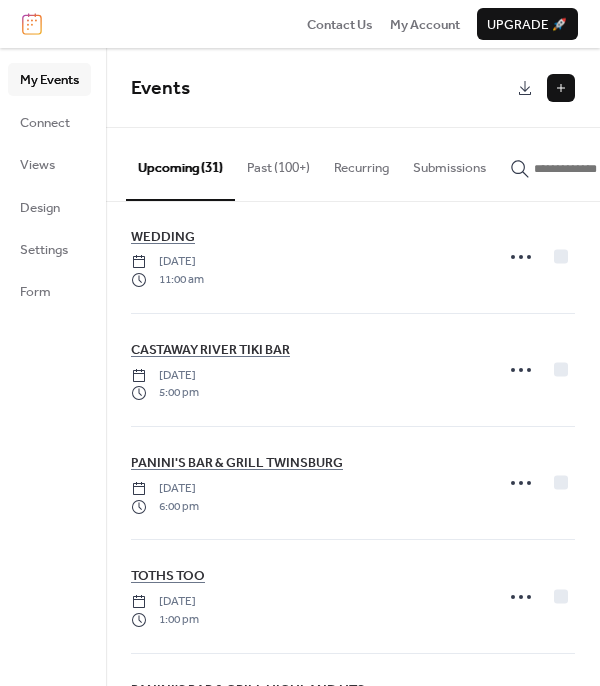 scroll, scrollTop: 240, scrollLeft: 0, axis: vertical 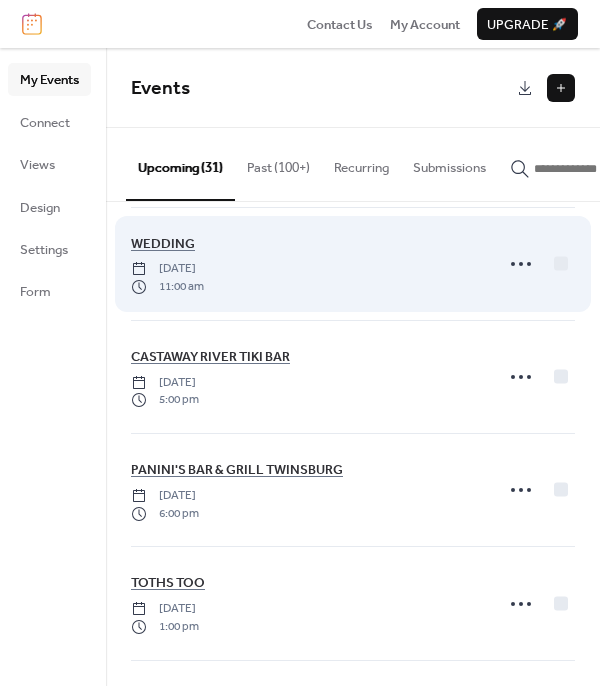 click on "WEDDING Saturday, July 12, 2025 11:00 am" at bounding box center (306, 264) 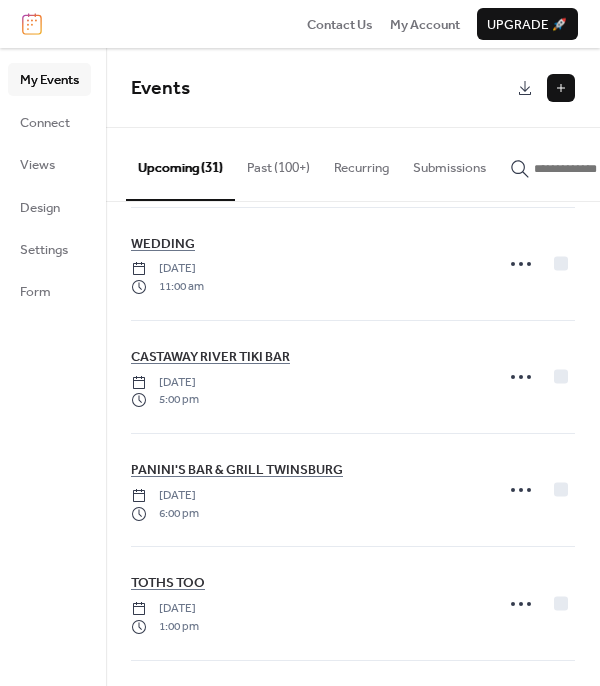 click on "Events" at bounding box center (353, 88) 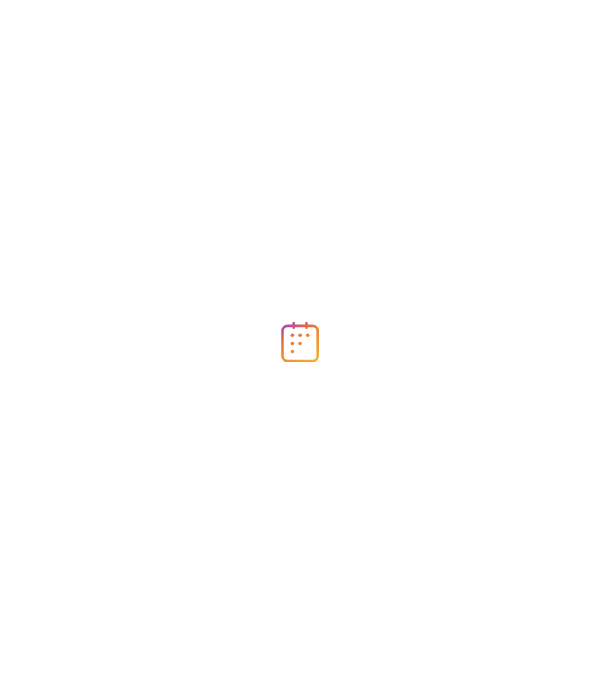 scroll, scrollTop: 0, scrollLeft: 0, axis: both 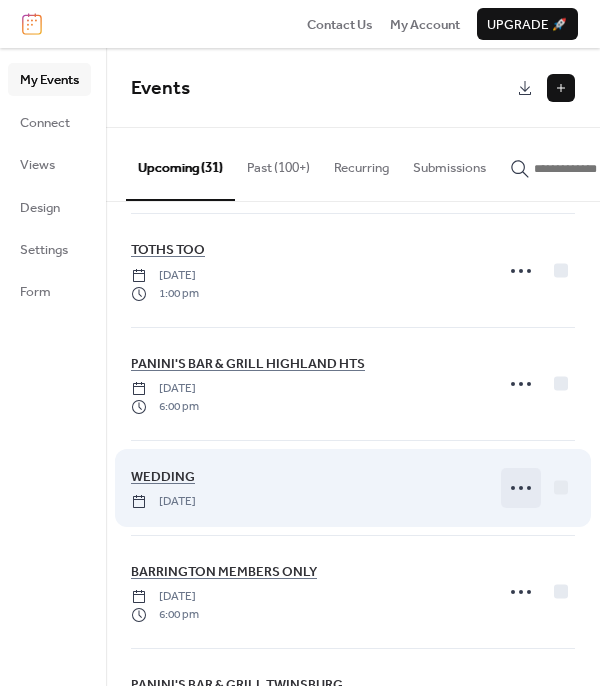 click 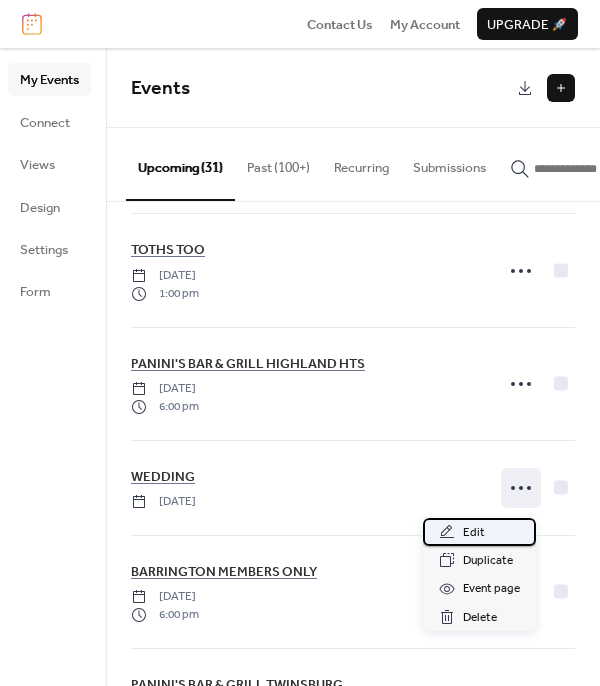 click on "Edit" at bounding box center (474, 533) 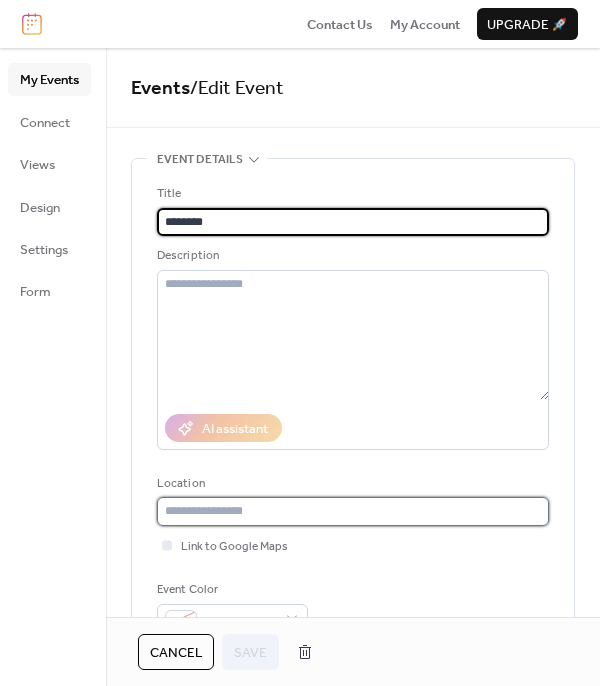 click at bounding box center [353, 511] 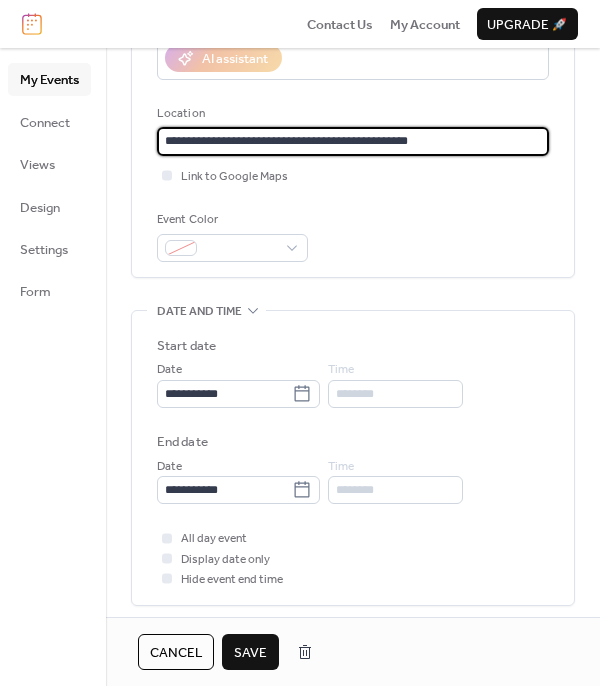 scroll, scrollTop: 386, scrollLeft: 0, axis: vertical 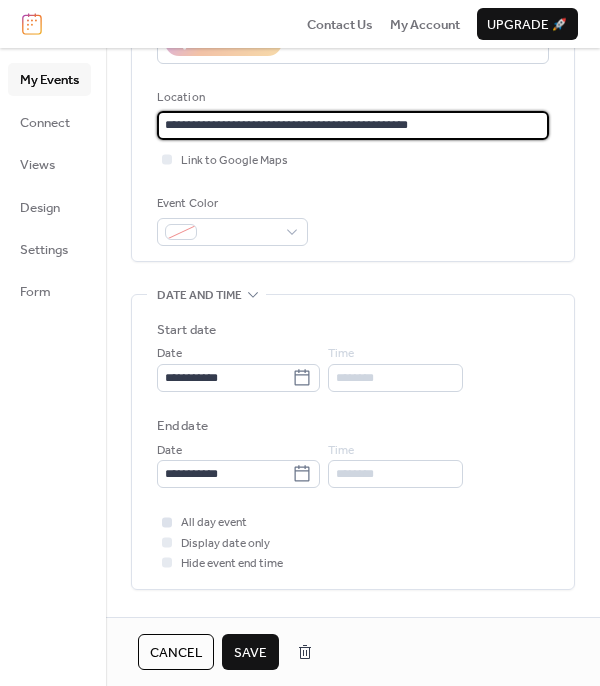 type on "**********" 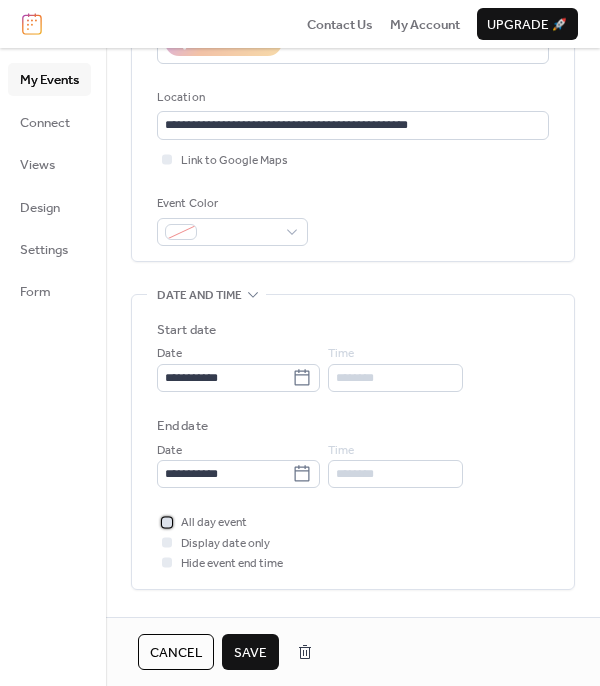 click 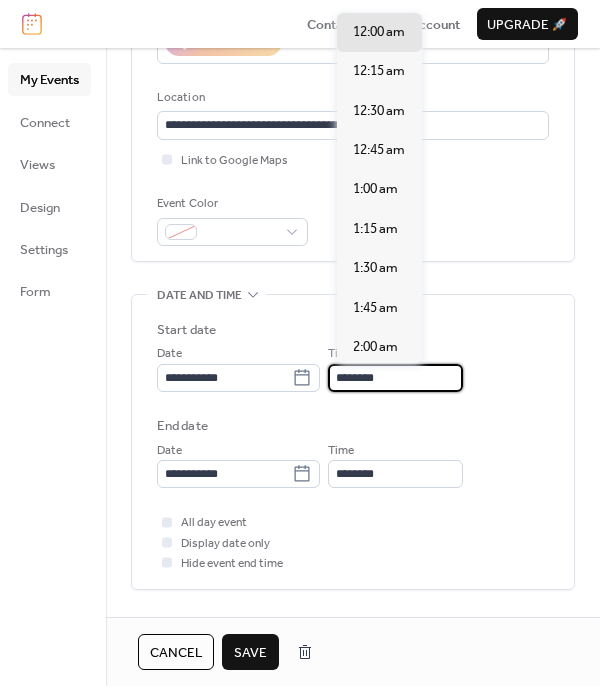 click on "********" at bounding box center [395, 378] 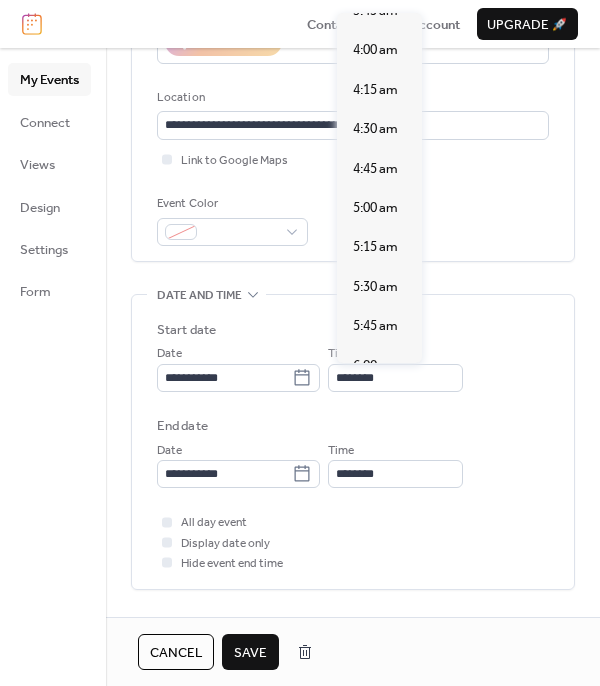 scroll, scrollTop: 613, scrollLeft: 0, axis: vertical 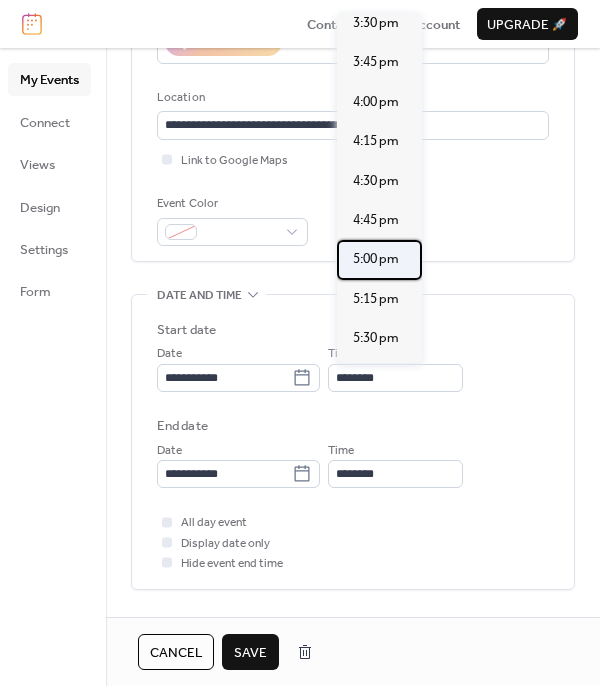 click on "5:00 pm" at bounding box center (376, 259) 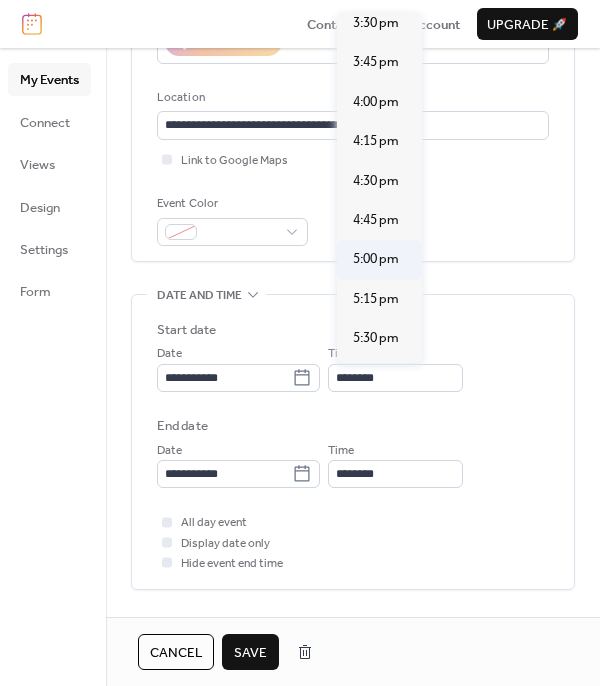 type on "*******" 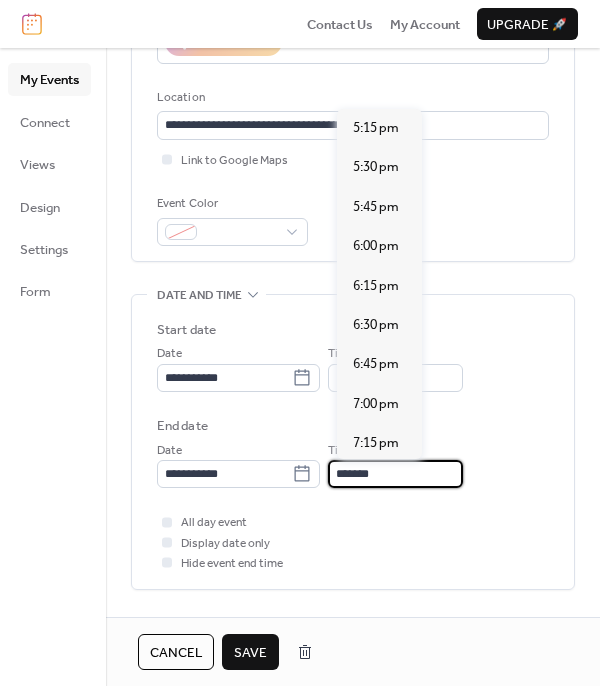 click on "*******" at bounding box center [395, 474] 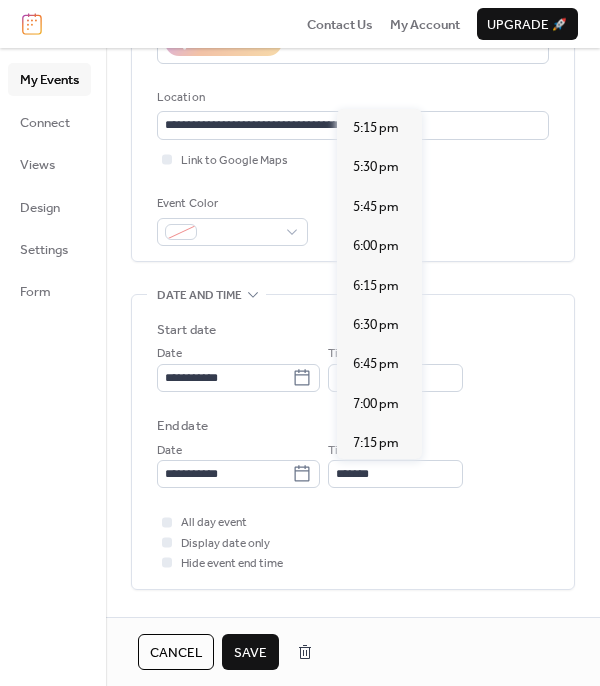 click on "5:15 pm 5:30 pm 5:45 pm 6:00 pm 6:15 pm 6:30 pm 6:45 pm 7:00 pm 7:15 pm 7:30 pm 7:45 pm 8:00 pm 8:15 pm 8:30 pm 8:45 pm 9:00 pm 9:15 pm 9:30 pm 9:45 pm 10:00 pm 10:15 pm 10:30 pm 10:45 pm 11:00 pm 11:15 pm 11:30 pm 11:45 pm" at bounding box center (379, 284) 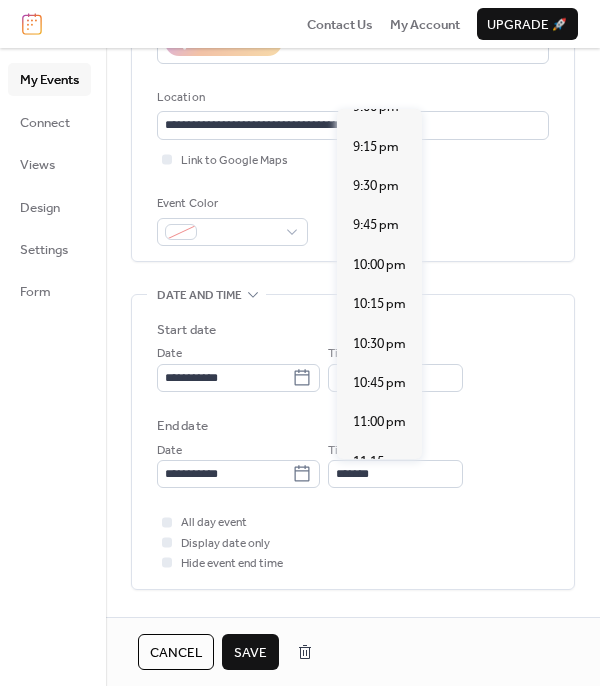 scroll, scrollTop: 613, scrollLeft: 0, axis: vertical 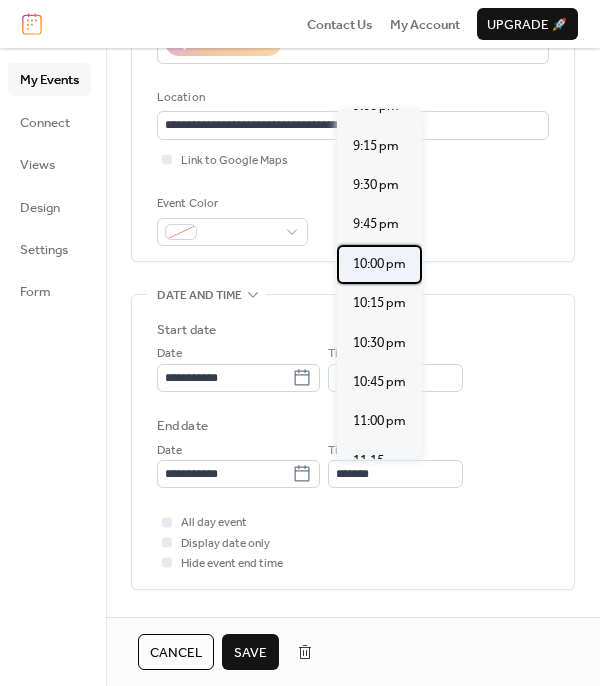 click on "10:00 pm" at bounding box center [379, 264] 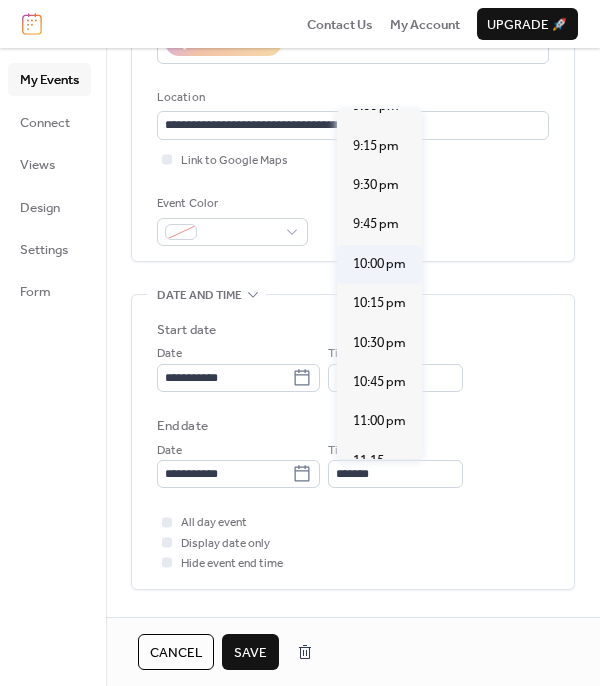 type on "********" 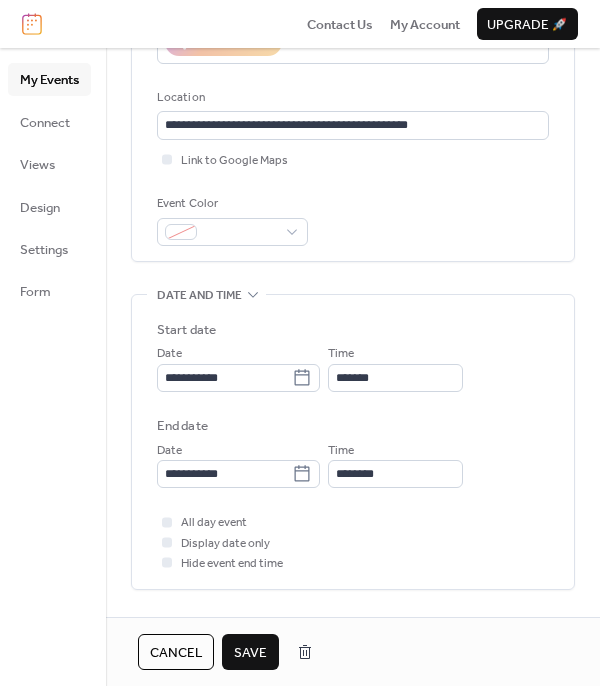 click on "Save" at bounding box center (250, 653) 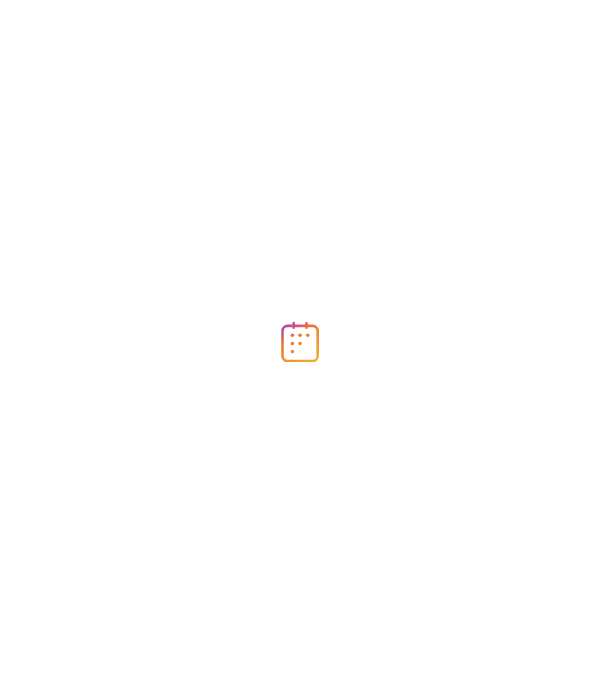 scroll, scrollTop: 0, scrollLeft: 0, axis: both 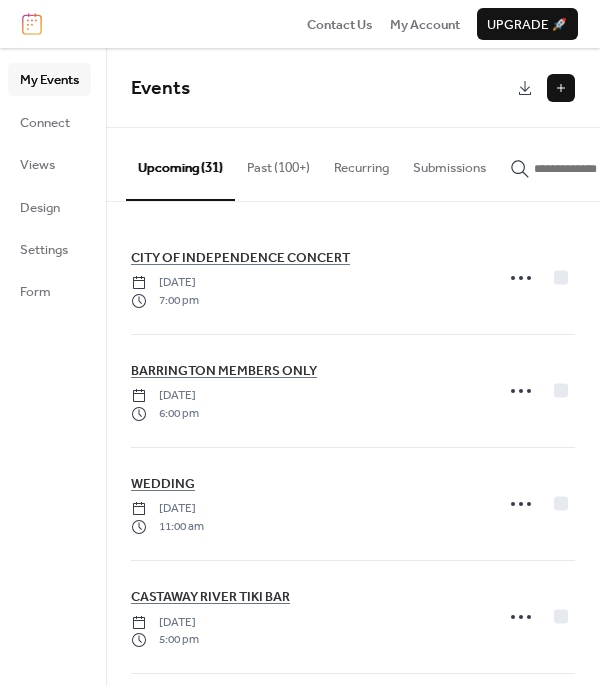 click at bounding box center [561, 88] 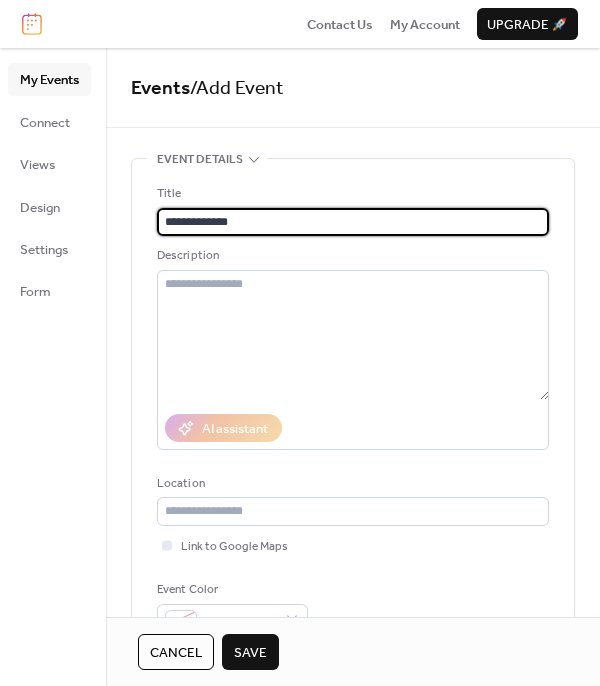 scroll, scrollTop: 496, scrollLeft: 0, axis: vertical 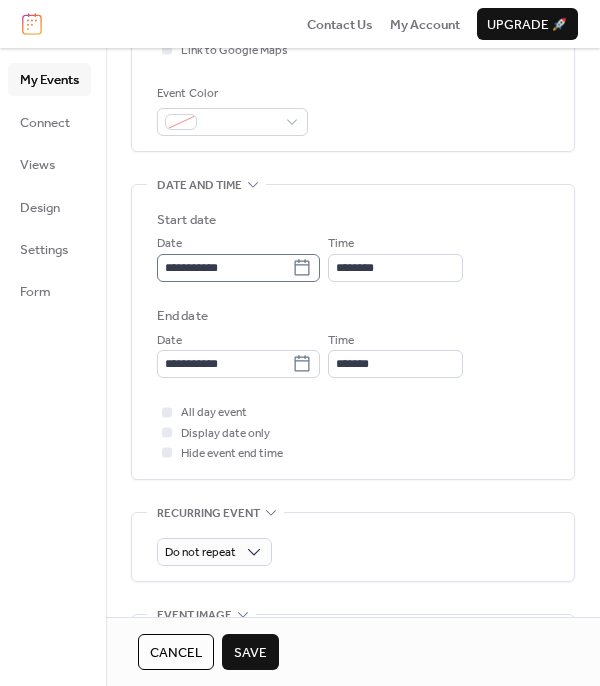 type on "**********" 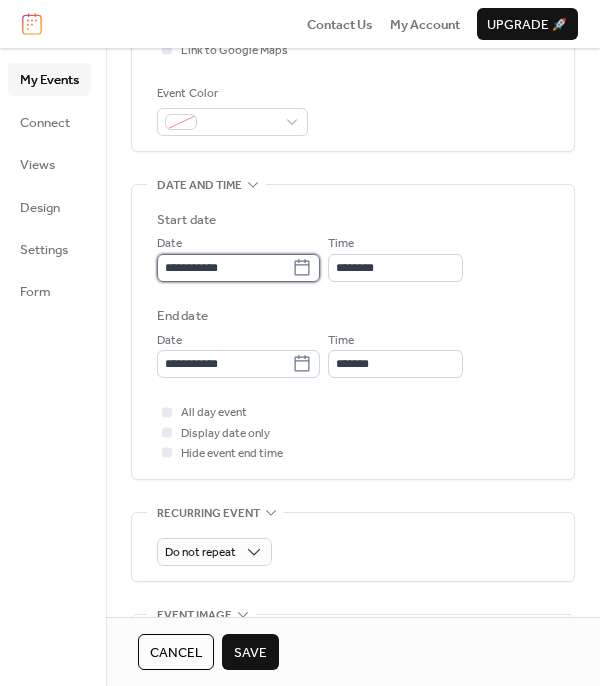 click on "**********" at bounding box center [224, 268] 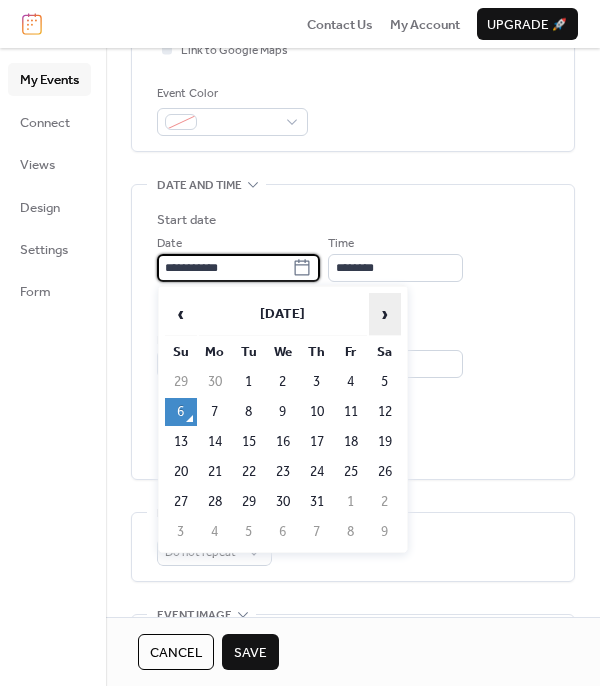 click on "›" at bounding box center (385, 314) 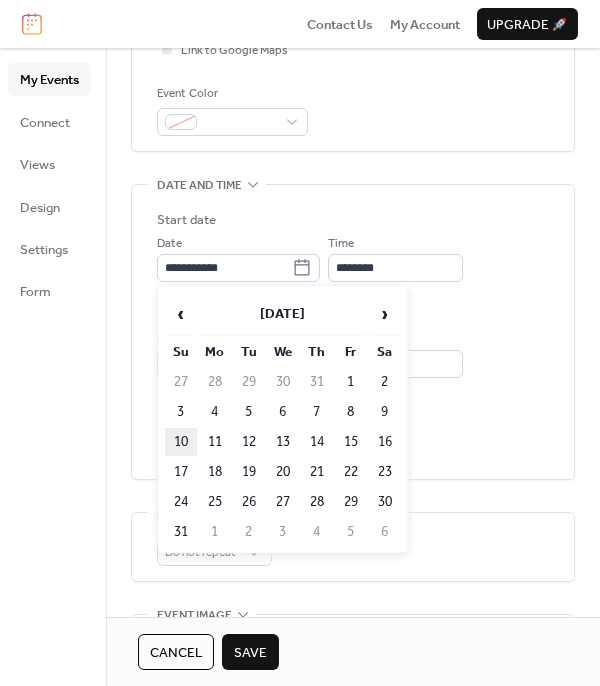 click on "10" at bounding box center [181, 442] 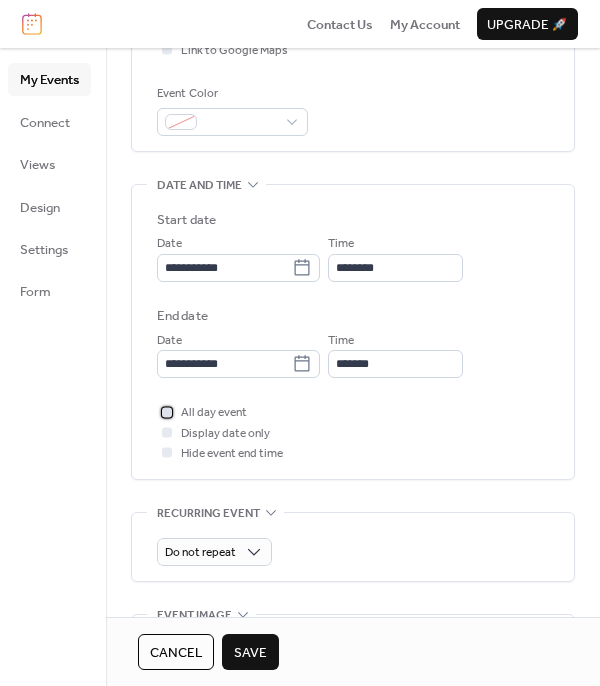 click at bounding box center (167, 412) 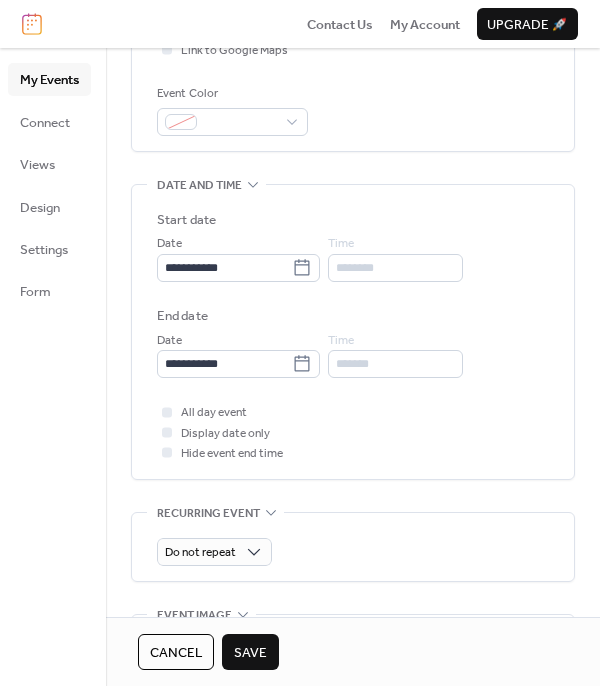 click on "Save" at bounding box center [250, 653] 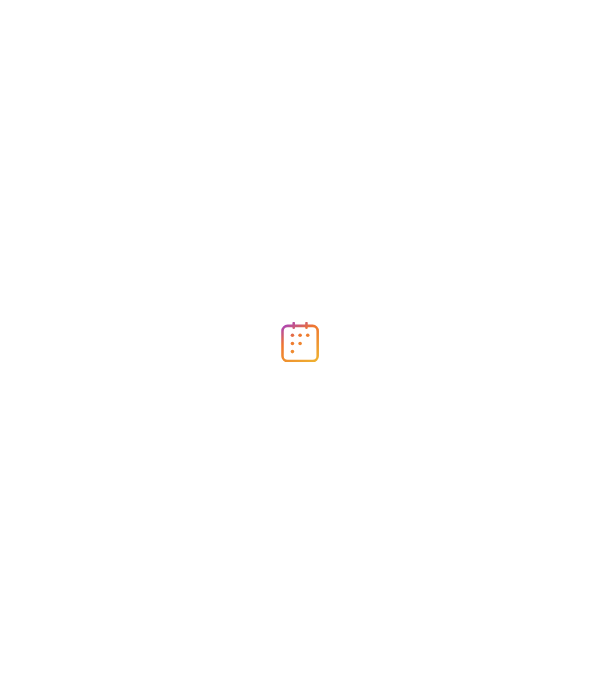 scroll, scrollTop: 0, scrollLeft: 0, axis: both 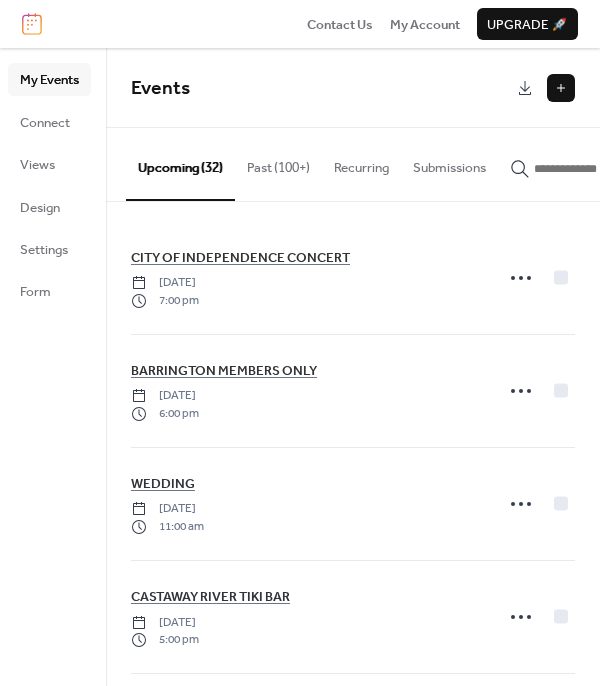 click on "CITY OF INDEPENDENCE CONCERT [DATE] 7:00 pm BARRINGTON MEMBERS ONLY [DATE] 6:00 pm  WEDDING [DATE] 11:00 am [GEOGRAPHIC_DATA] [DATE] 5:00 pm PANINI'S BAR & GRILL TWINSBURG [DATE] 6:00 pm TOTHS TOO [DATE] 1:00 pm PANINI'S BAR & GRILL HIGHLAND HTS [DATE] 6:00 pm WEDDING  [DATE] 5:00 pm BARRINGTON MEMBERS ONLY [DATE] 6:00 pm PRIVATE PARTY [DATE] PANINI'S BAR & GRILL TWINSBURG [DATE] 6:00 pm STONEGAIT WINERY [DATE] 2:00 pm PANINI'S BAR & GRILL HIGHLAND HTS [DATE] 6:00 pm WEDDING [DATE] CASTAWAY RIVER TIKI BAR [DATE] 5:00 pm TOTHS TOO [DATE] 1:00 pm PANINI'S BAR & GRILL HIGHLAND HTS [DATE] 6:00 pm PRIVATE PARTY [DATE] PANINI'S BAR & GRILL TWINSBURG [DATE] 6:00 pm 6:30 pm" at bounding box center [353, 444] 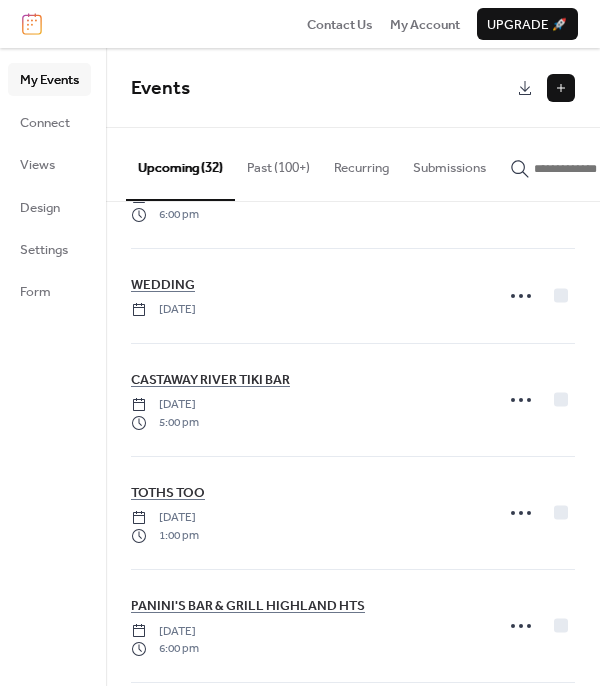 scroll, scrollTop: 1427, scrollLeft: 0, axis: vertical 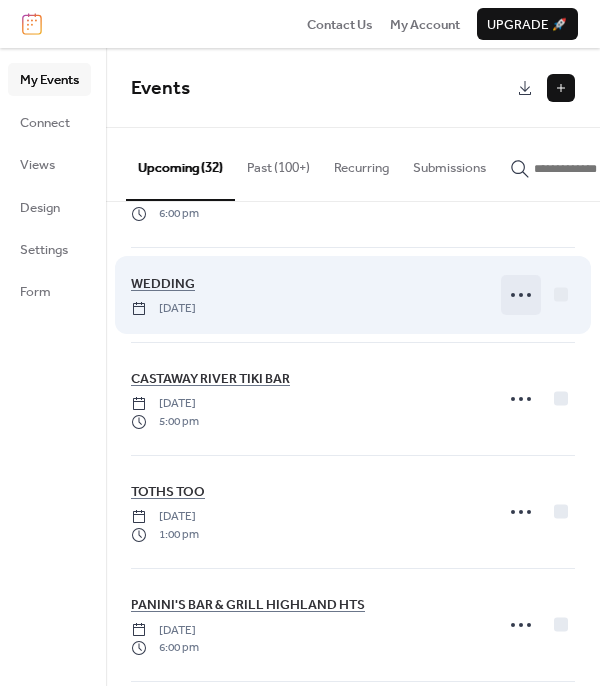 click 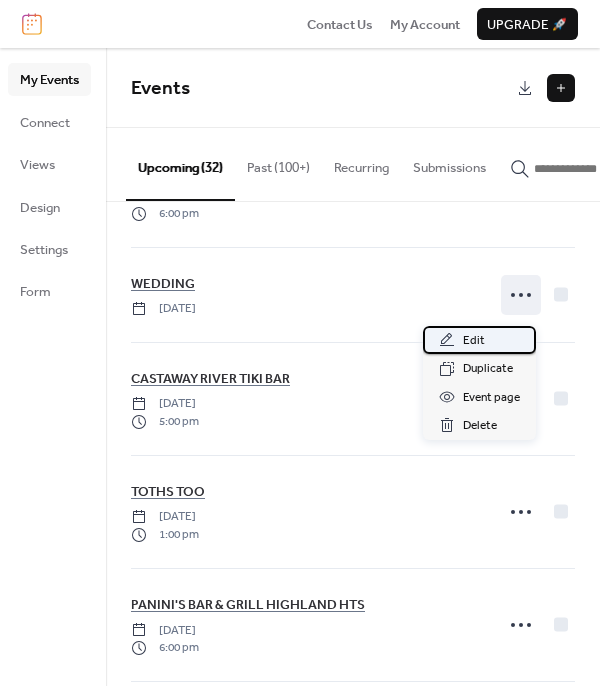 click on "Edit" at bounding box center (474, 341) 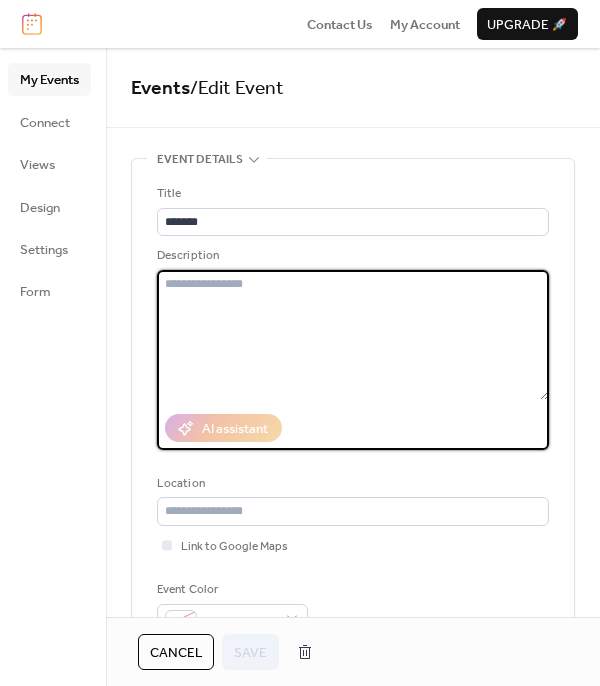 click at bounding box center [353, 335] 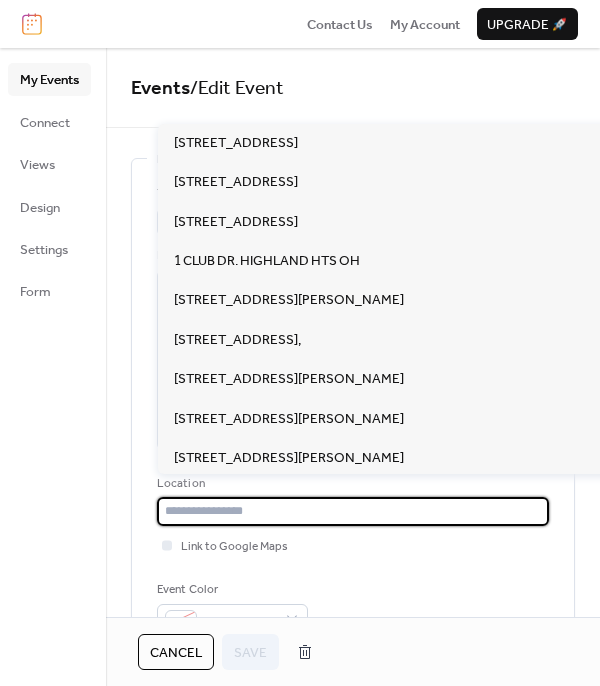 click at bounding box center (353, 511) 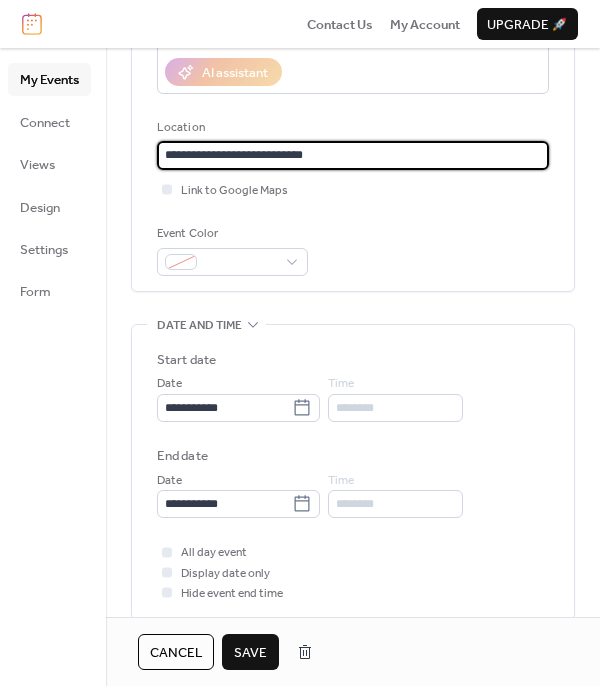 scroll, scrollTop: 359, scrollLeft: 0, axis: vertical 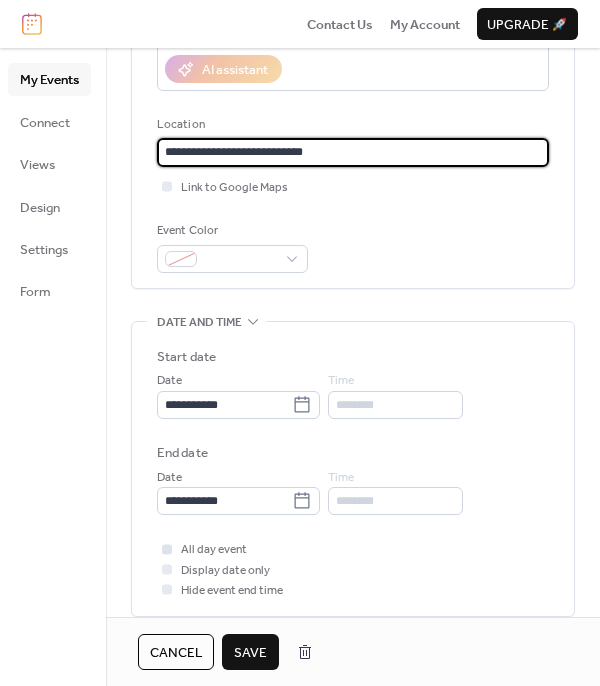 type on "**********" 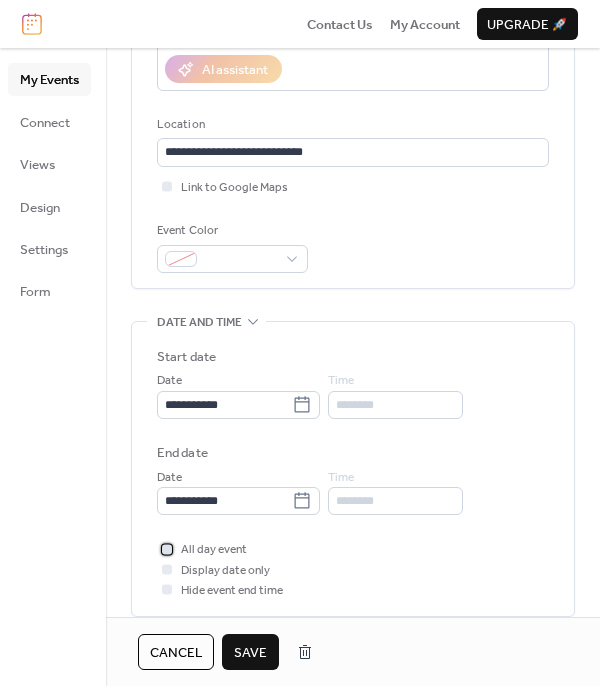 click 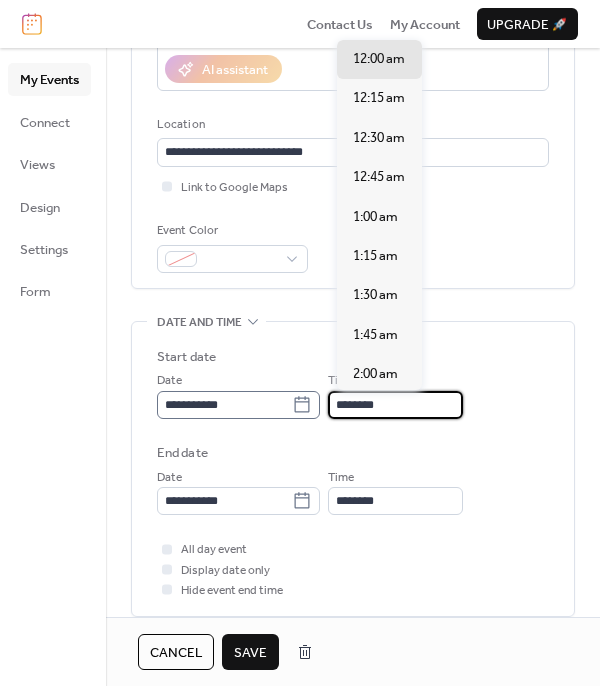 drag, startPoint x: 369, startPoint y: 399, endPoint x: 316, endPoint y: 403, distance: 53.15073 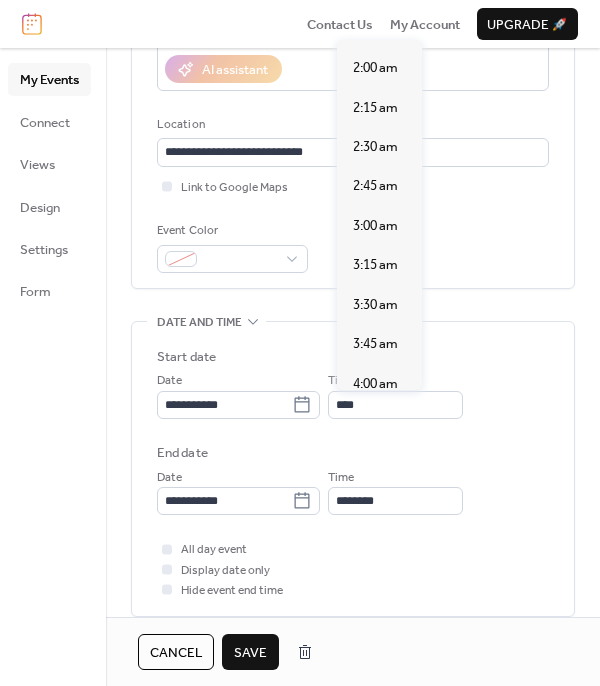 scroll, scrollTop: 613, scrollLeft: 0, axis: vertical 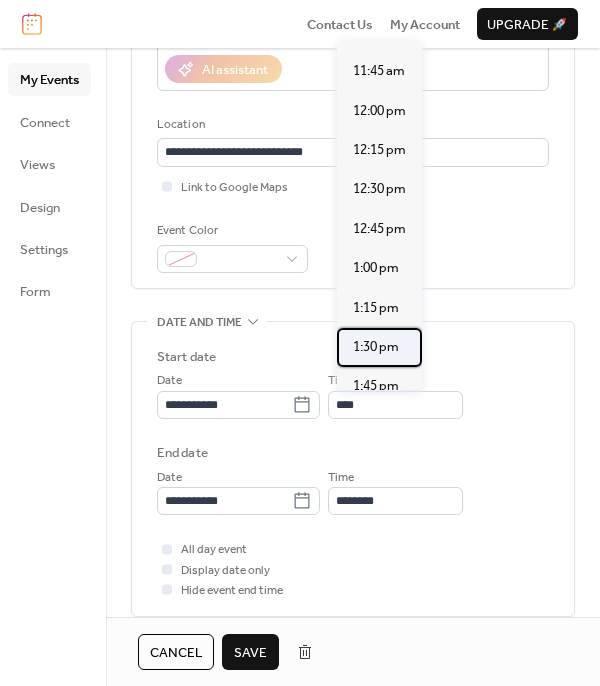 click on "1:30 pm" at bounding box center [379, 347] 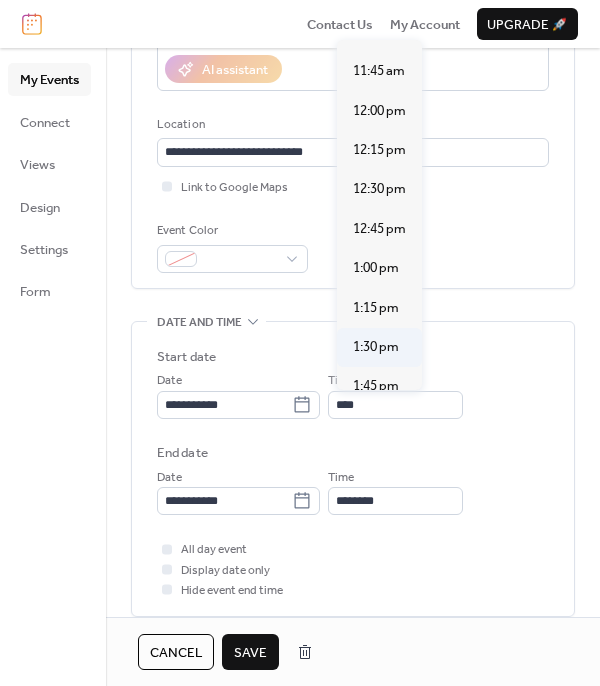 type on "*******" 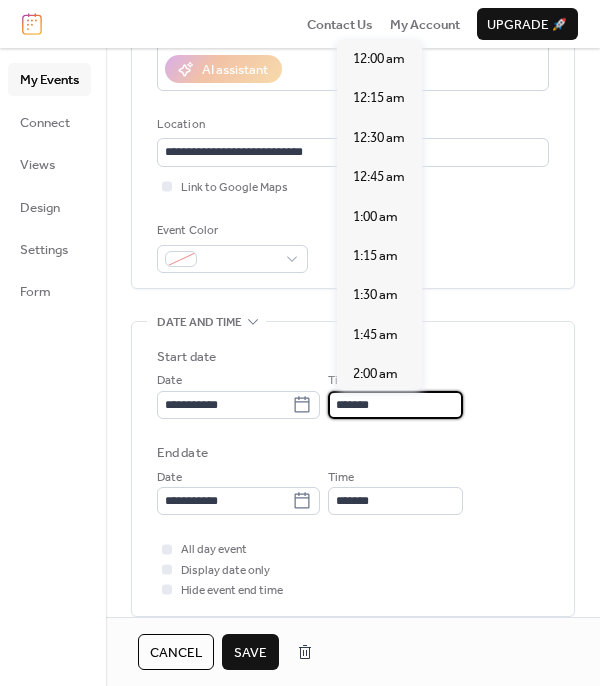 scroll, scrollTop: 2138, scrollLeft: 0, axis: vertical 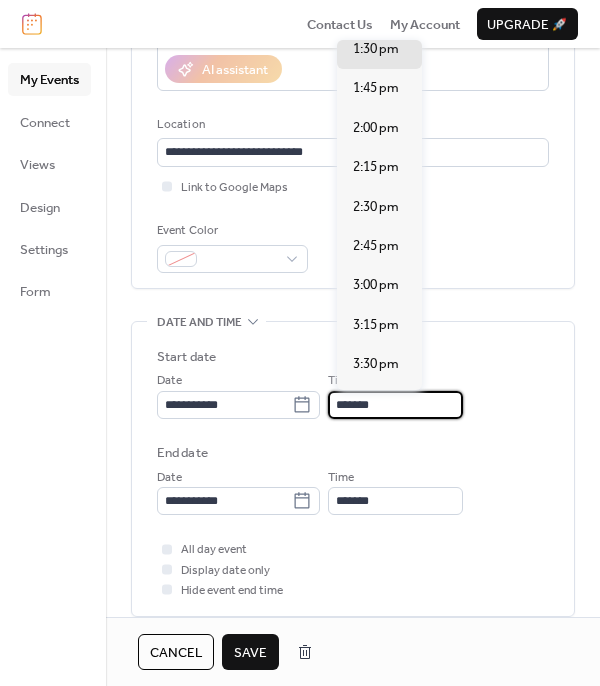 click on "*******" at bounding box center (395, 405) 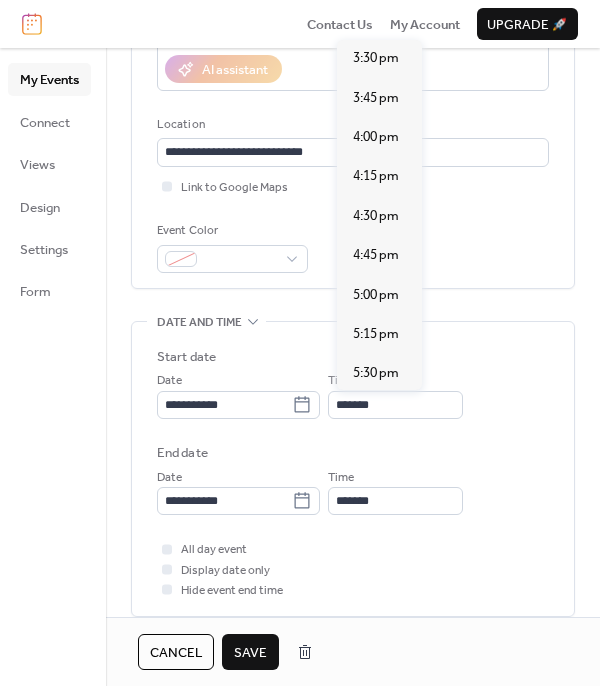 scroll, scrollTop: 2752, scrollLeft: 0, axis: vertical 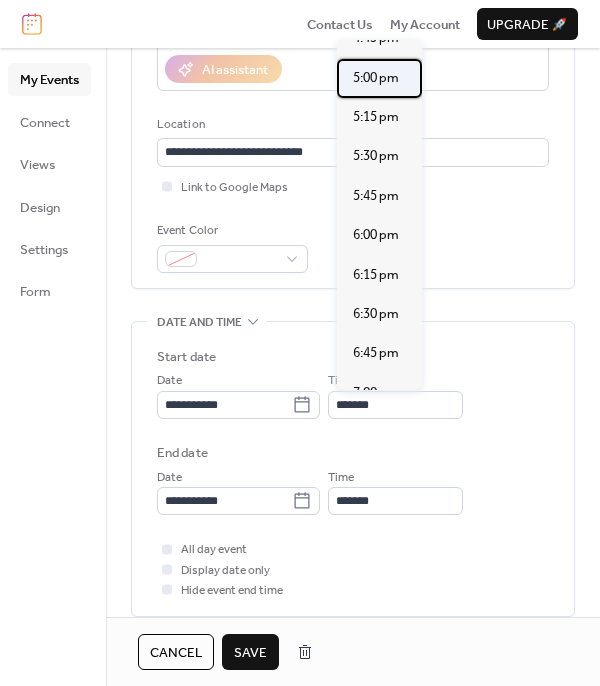 click on "5:00 pm" at bounding box center (376, 78) 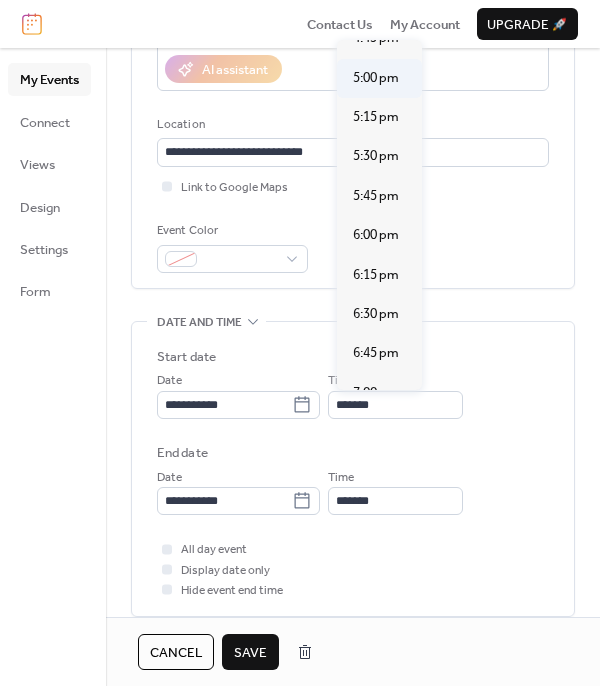 type on "*******" 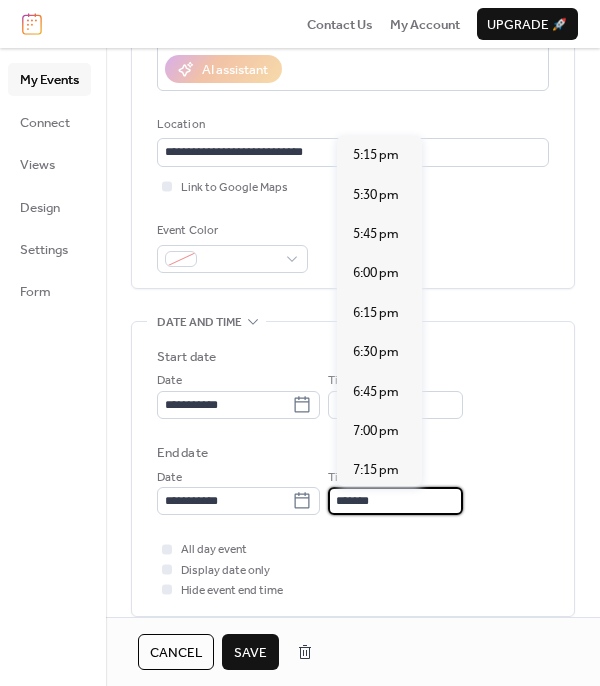 click on "*******" at bounding box center (395, 501) 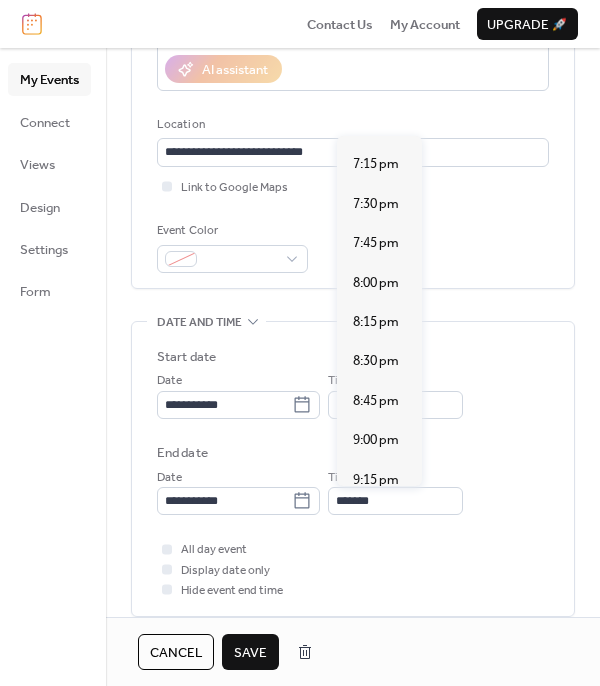 scroll, scrollTop: 613, scrollLeft: 0, axis: vertical 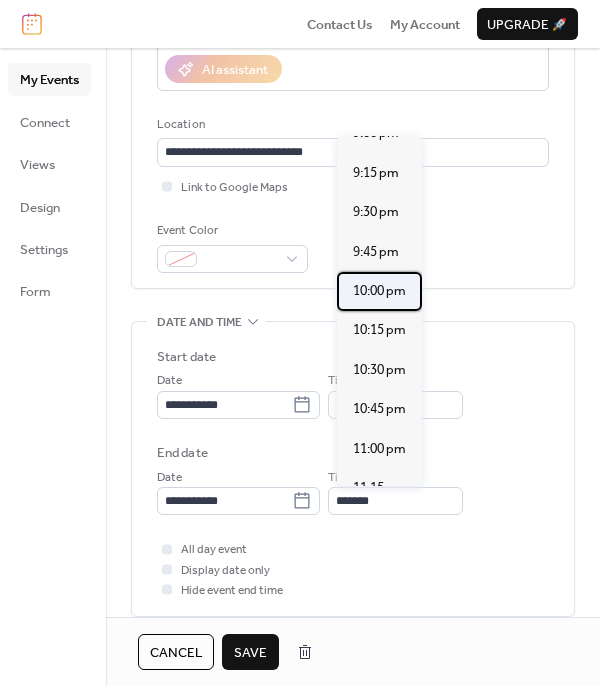 click on "10:00 pm" at bounding box center (379, 291) 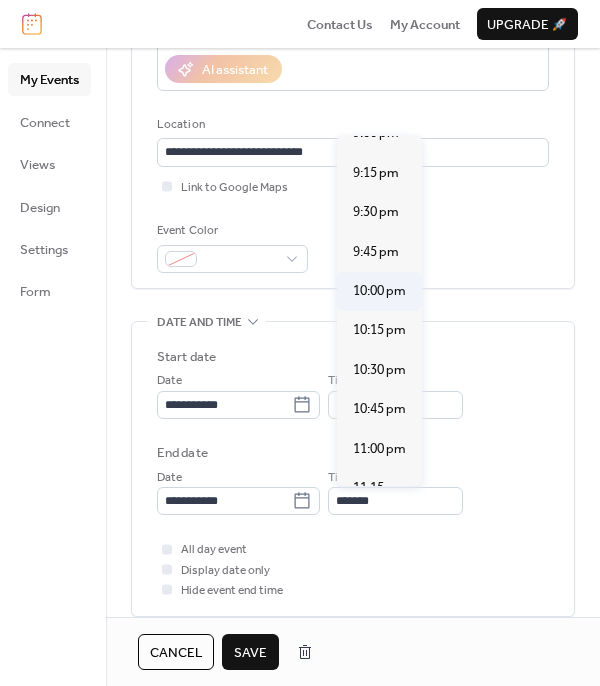 type on "********" 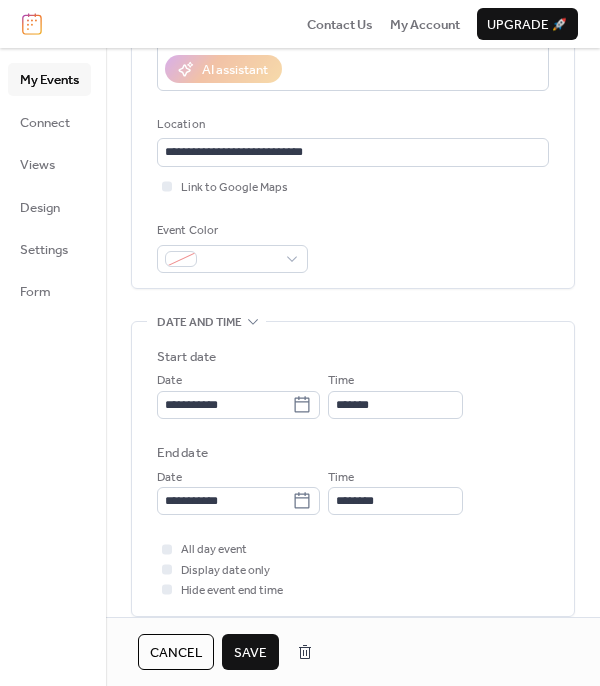 click on "Save" at bounding box center (250, 653) 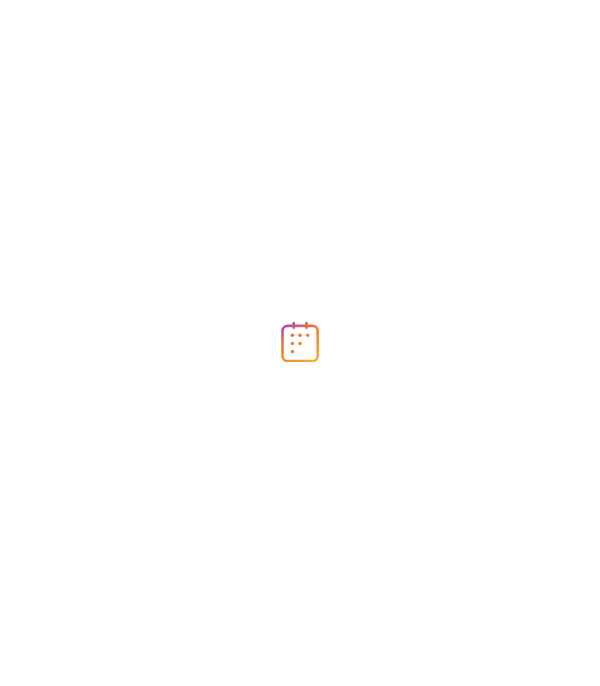 scroll, scrollTop: 0, scrollLeft: 0, axis: both 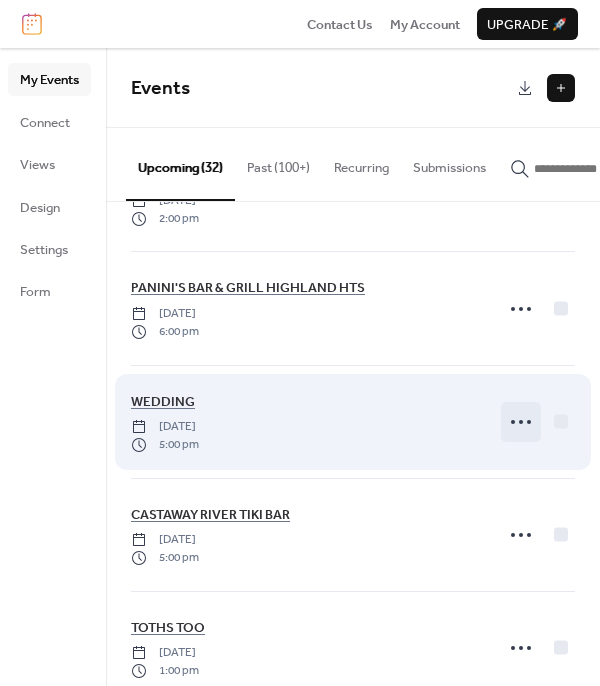 click 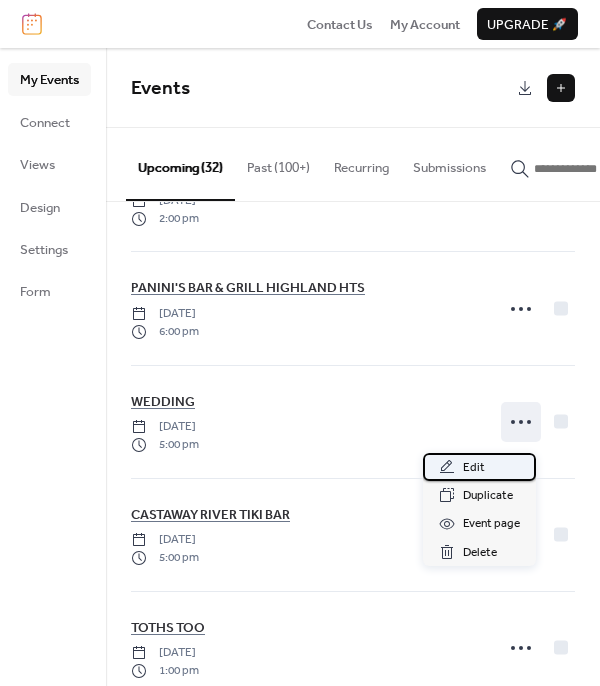 click on "Edit" at bounding box center (474, 468) 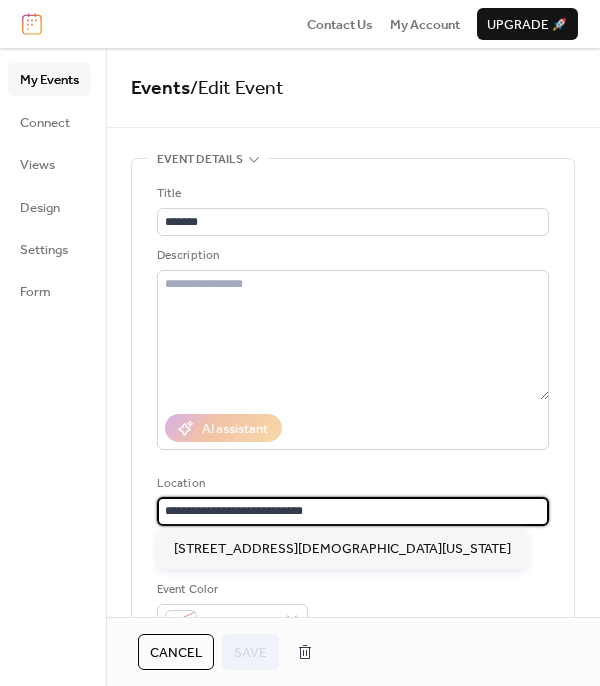 drag, startPoint x: 285, startPoint y: 509, endPoint x: 244, endPoint y: 515, distance: 41.4367 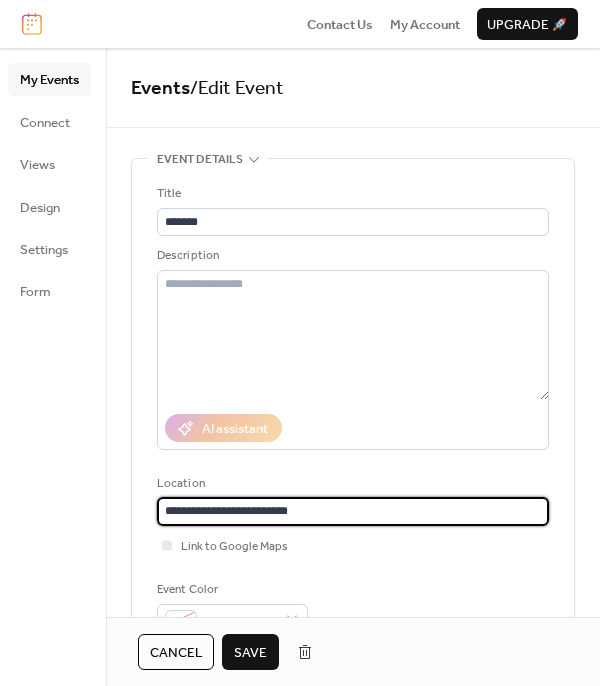 type on "**********" 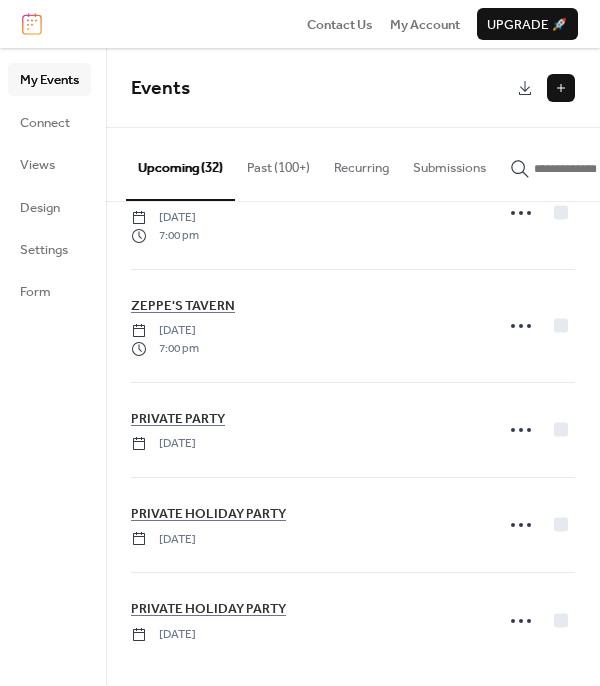 scroll, scrollTop: 3078, scrollLeft: 0, axis: vertical 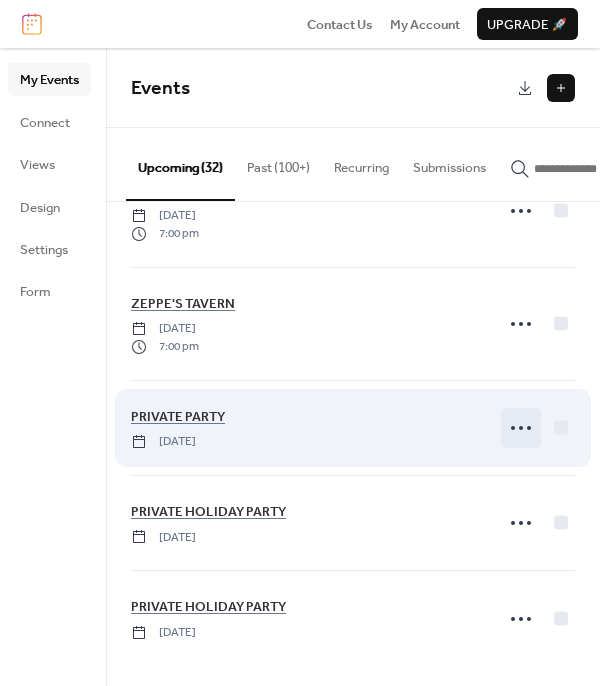 click 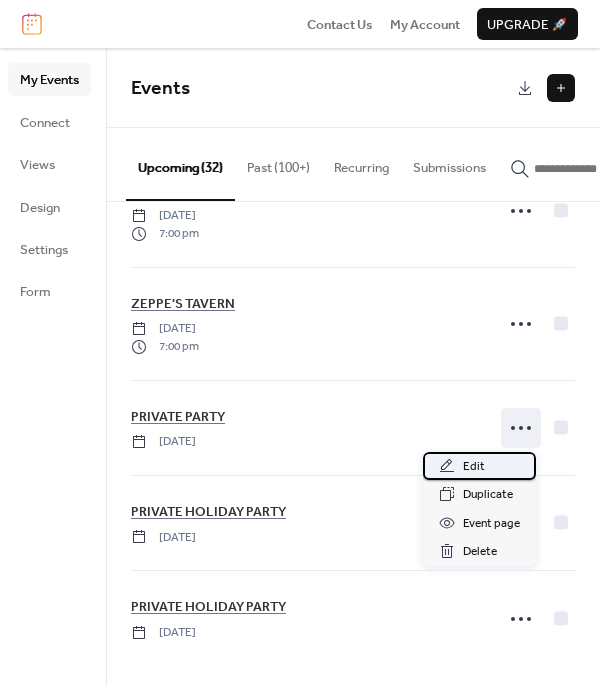 click on "Edit" at bounding box center (474, 467) 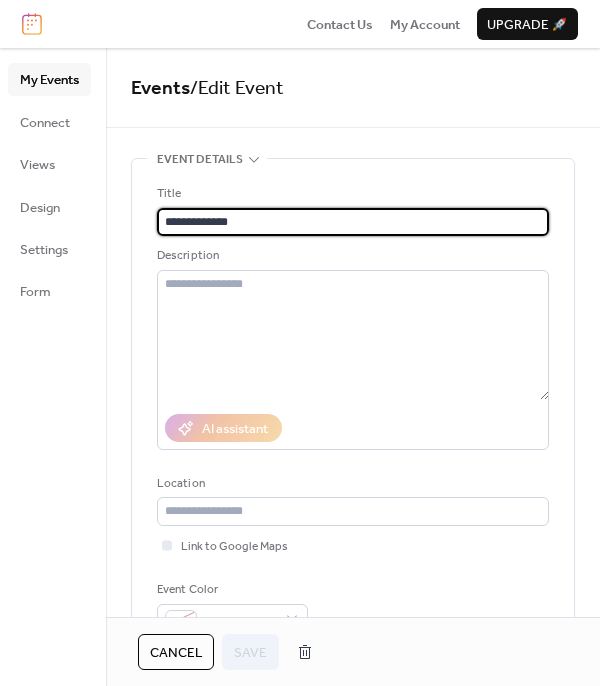 drag, startPoint x: 269, startPoint y: 218, endPoint x: 137, endPoint y: 225, distance: 132.18547 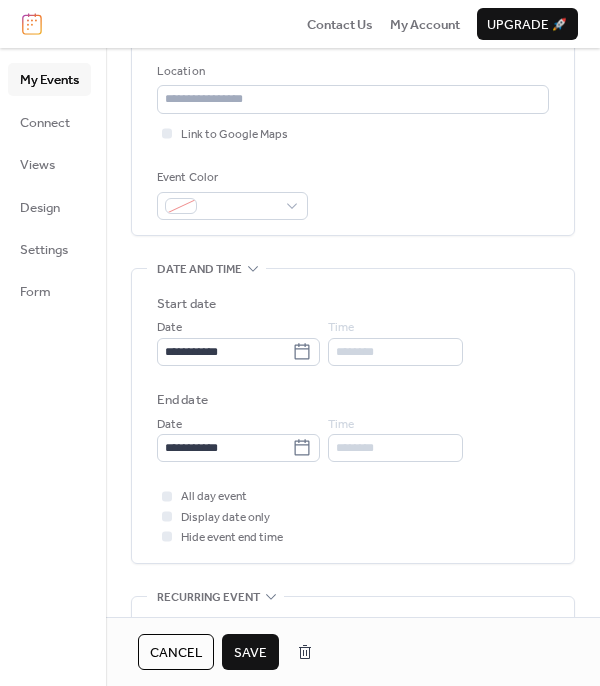 scroll, scrollTop: 417, scrollLeft: 0, axis: vertical 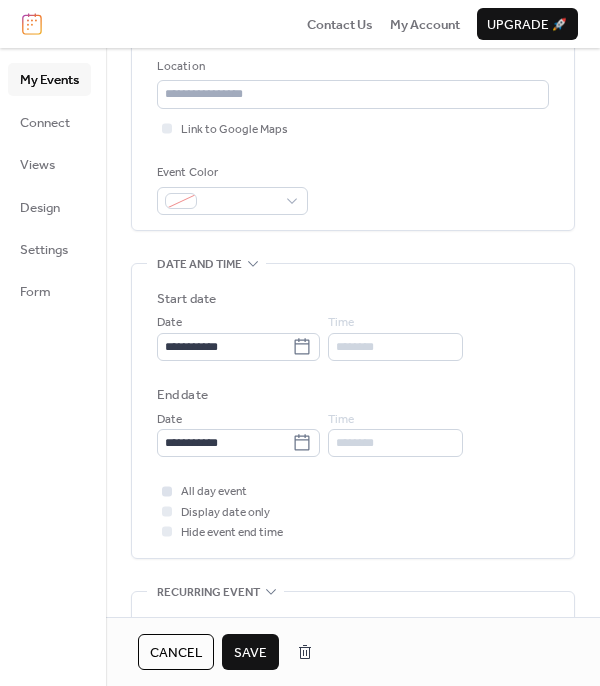 type on "**********" 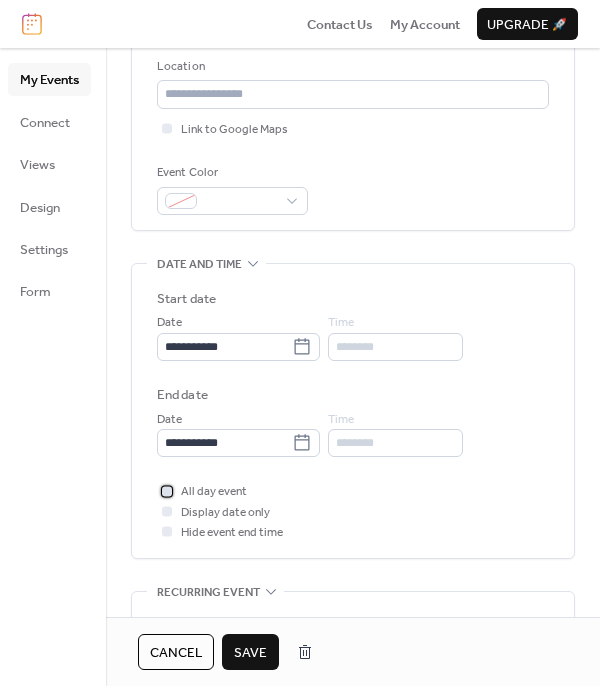 click 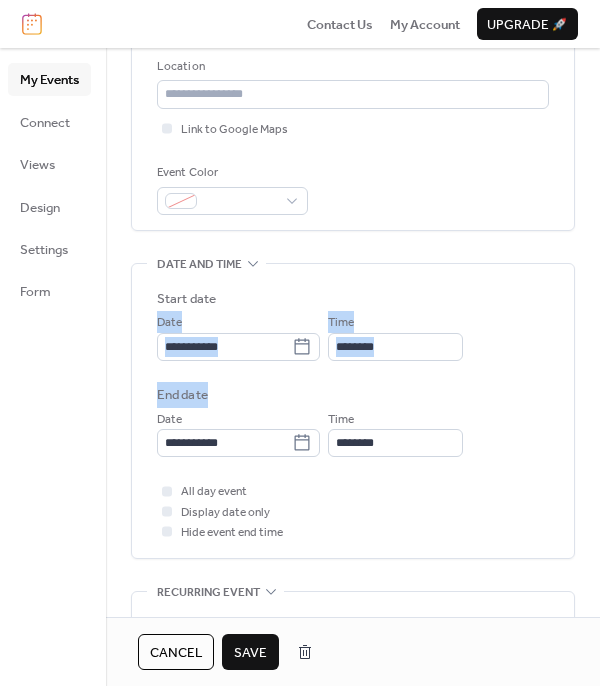 drag, startPoint x: 593, startPoint y: 304, endPoint x: 588, endPoint y: 378, distance: 74.168724 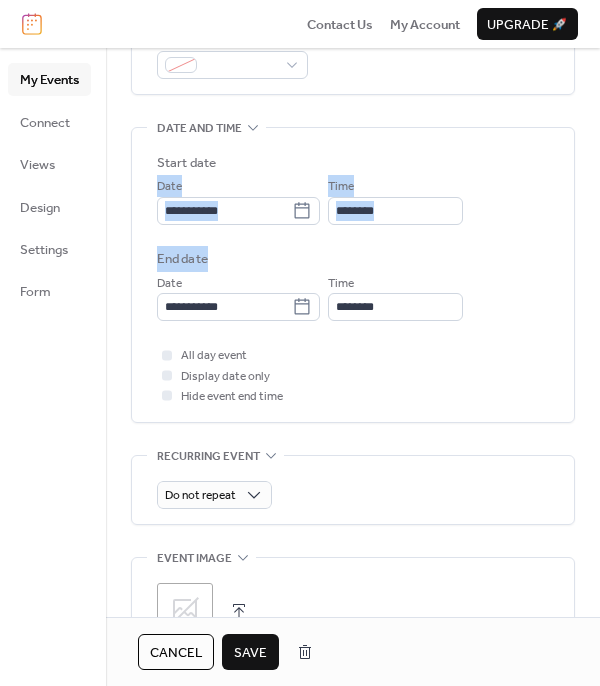 scroll, scrollTop: 548, scrollLeft: 0, axis: vertical 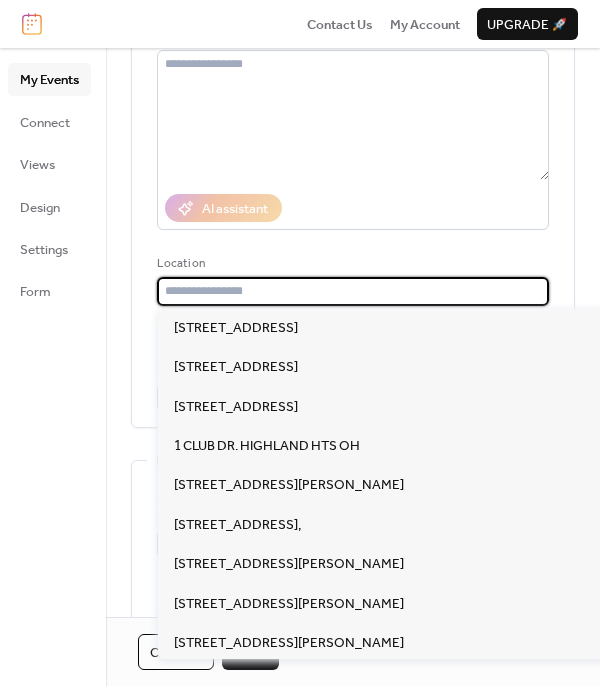 click at bounding box center (353, 291) 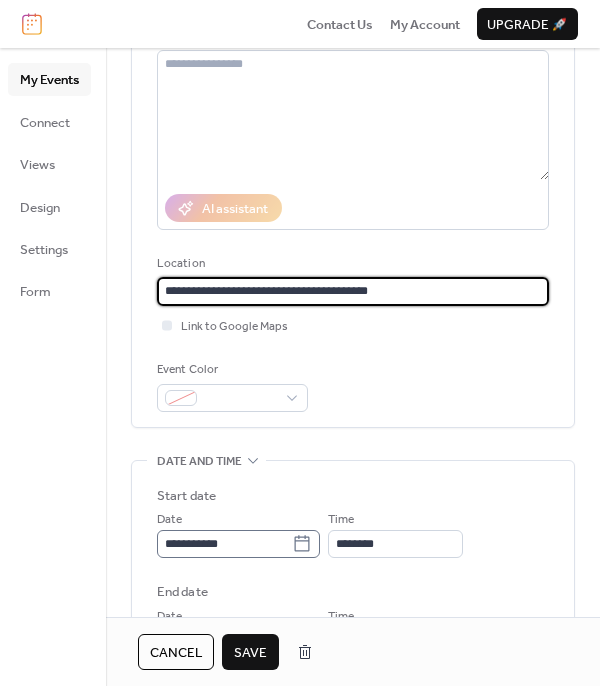 type on "**********" 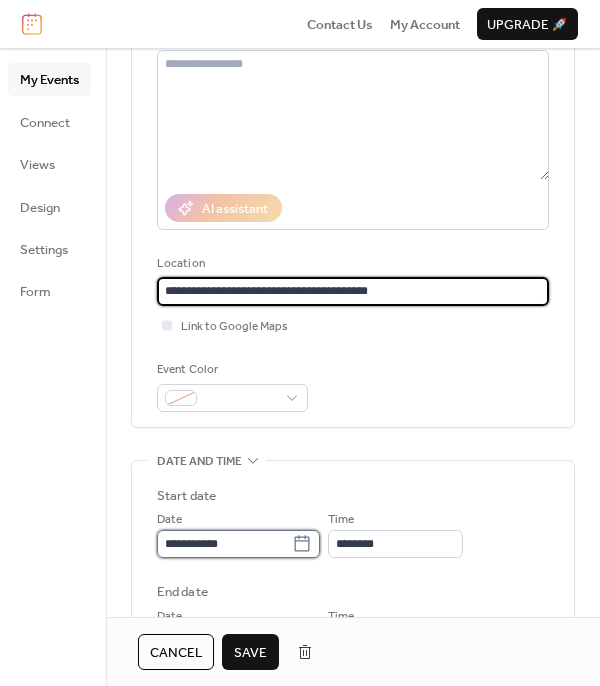 click on "**********" at bounding box center [224, 544] 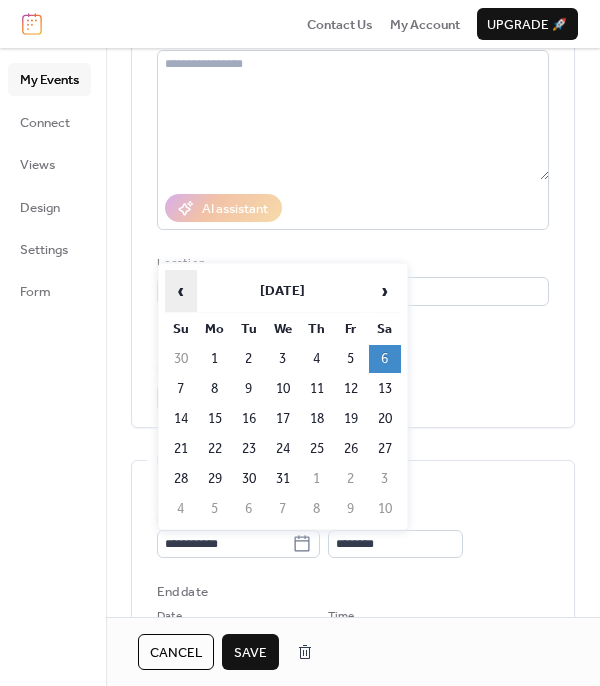 click on "‹" at bounding box center (181, 291) 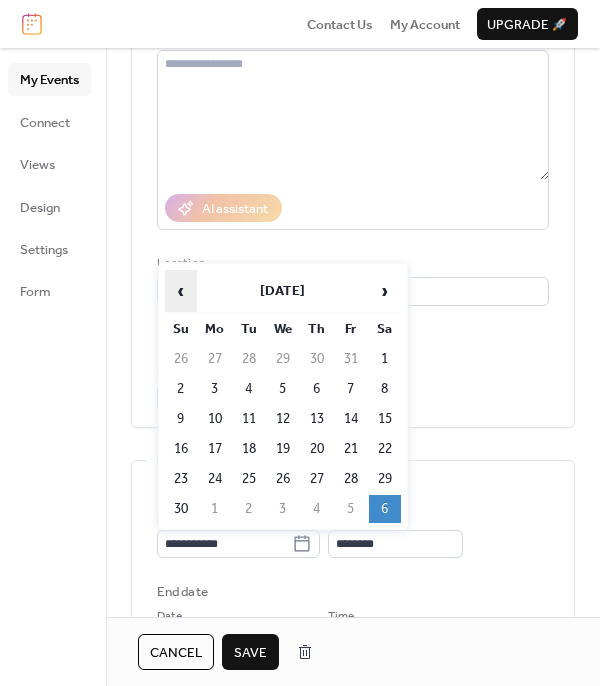 click on "‹" at bounding box center (181, 291) 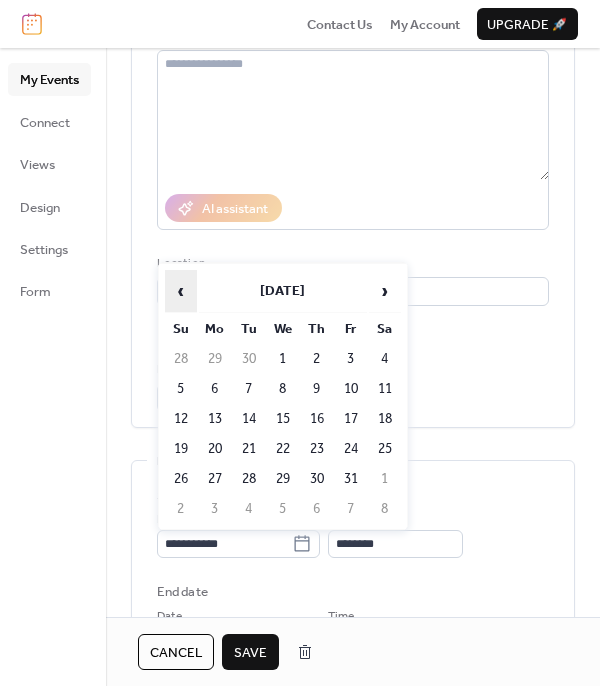 click on "‹" at bounding box center (181, 291) 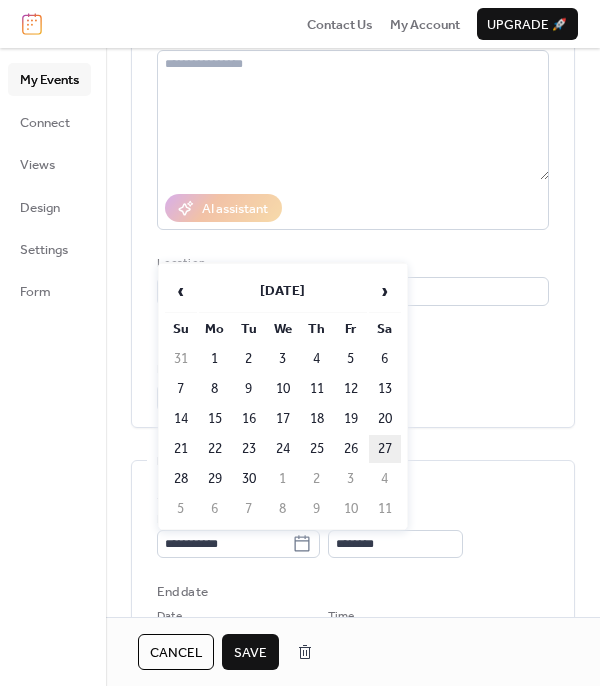 click on "27" at bounding box center (385, 449) 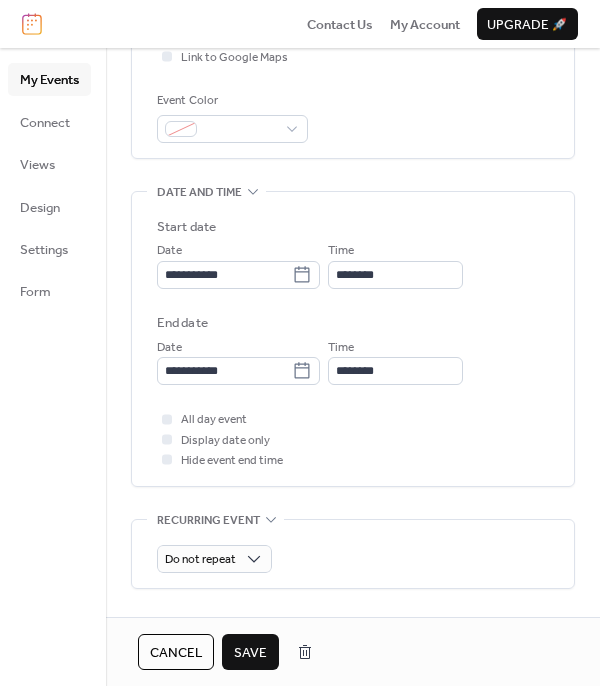 scroll, scrollTop: 492, scrollLeft: 0, axis: vertical 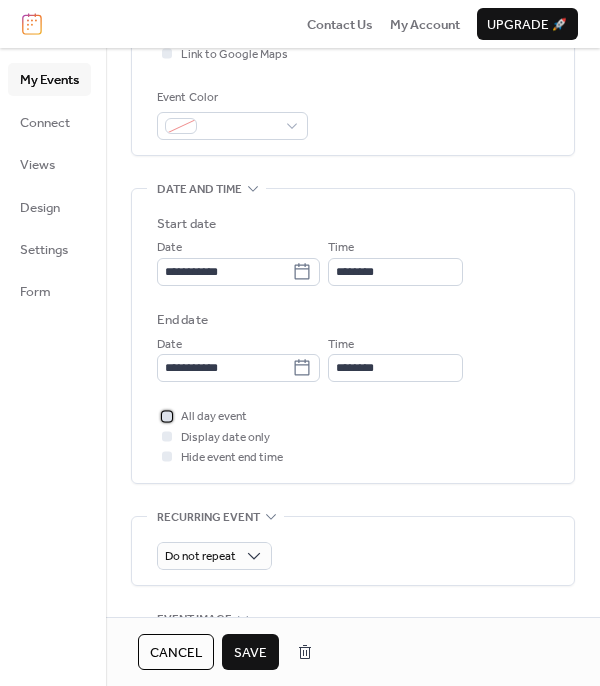 click at bounding box center [167, 416] 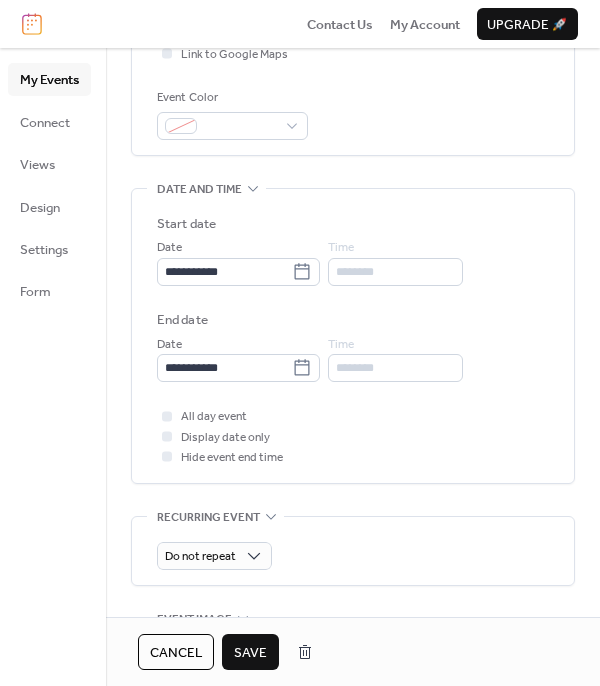 click on "Save" at bounding box center (250, 653) 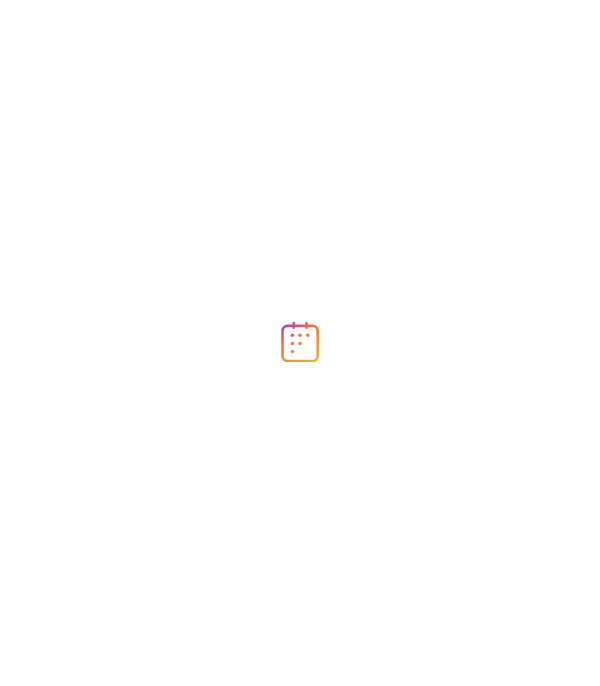 scroll, scrollTop: 0, scrollLeft: 0, axis: both 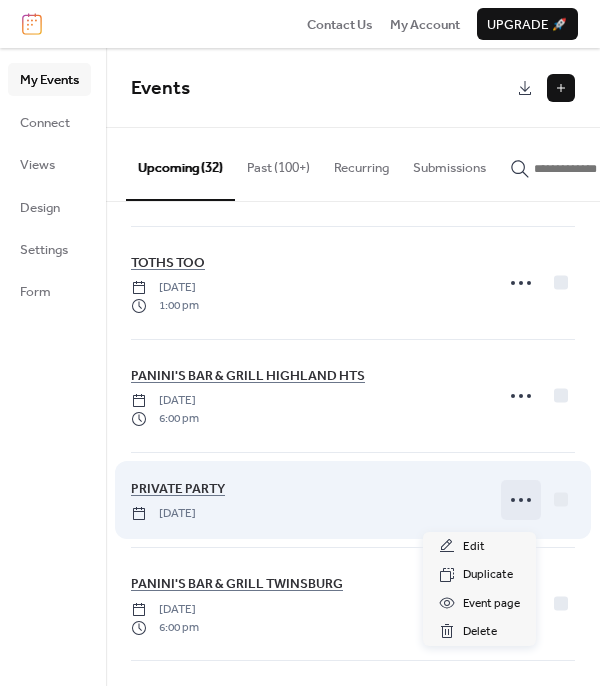 click 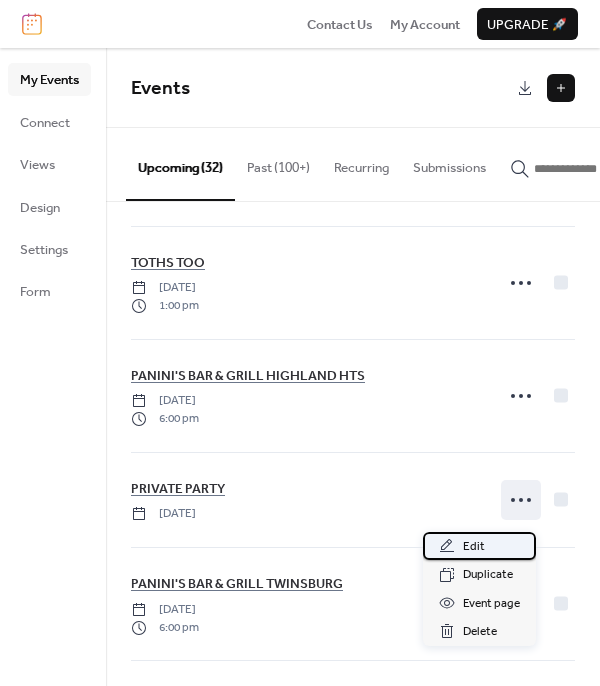 click on "Edit" at bounding box center [474, 547] 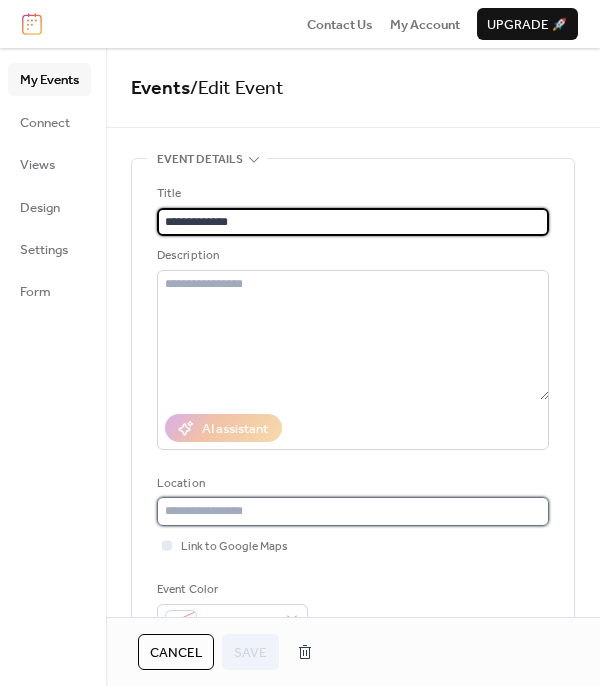 click at bounding box center [353, 511] 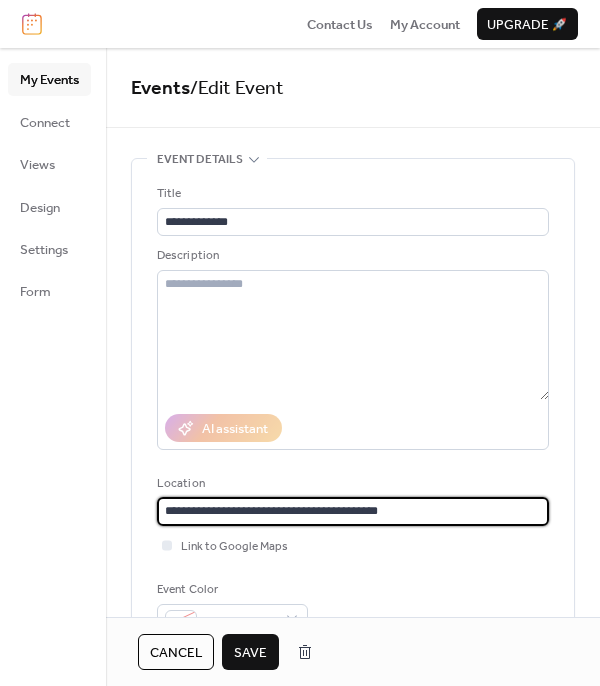 type on "**********" 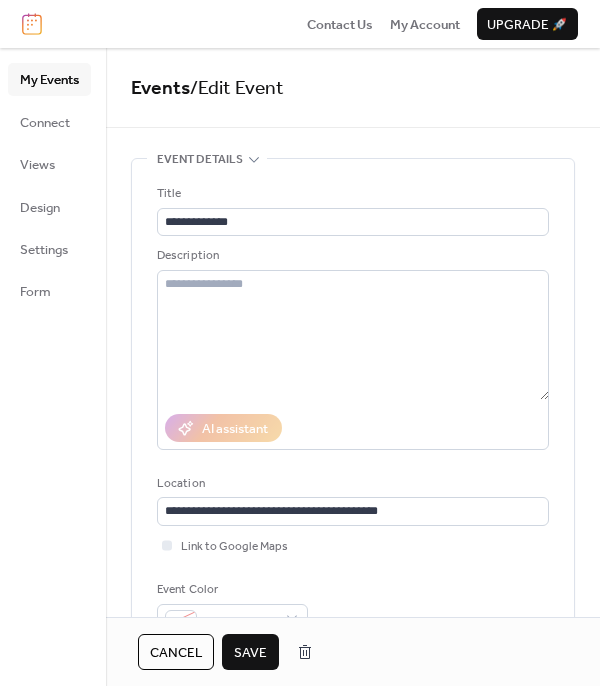 click on "Save" at bounding box center [250, 653] 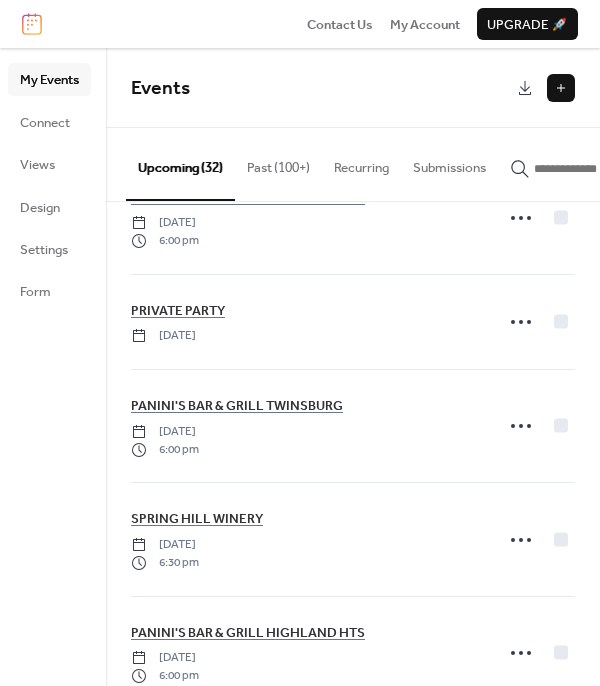 scroll, scrollTop: 1845, scrollLeft: 0, axis: vertical 